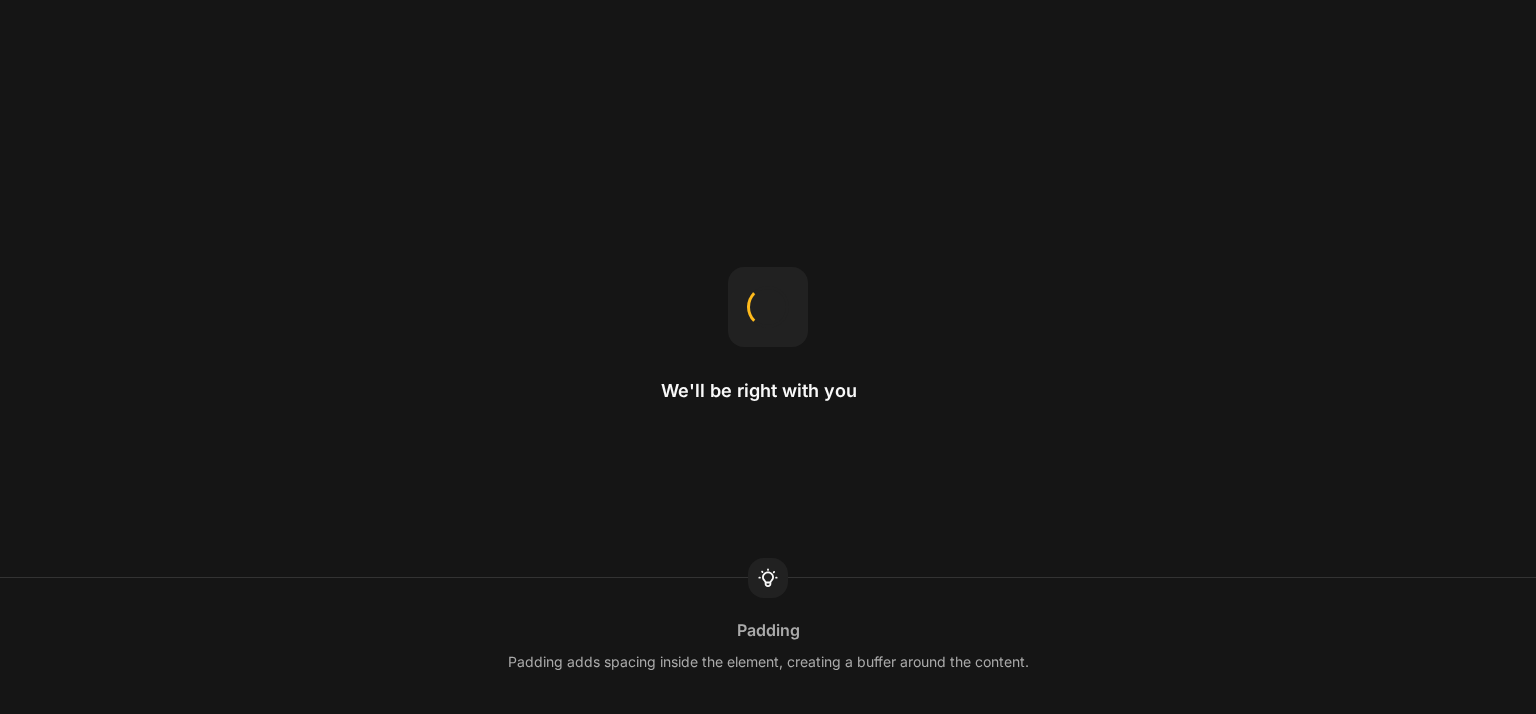 scroll, scrollTop: 0, scrollLeft: 0, axis: both 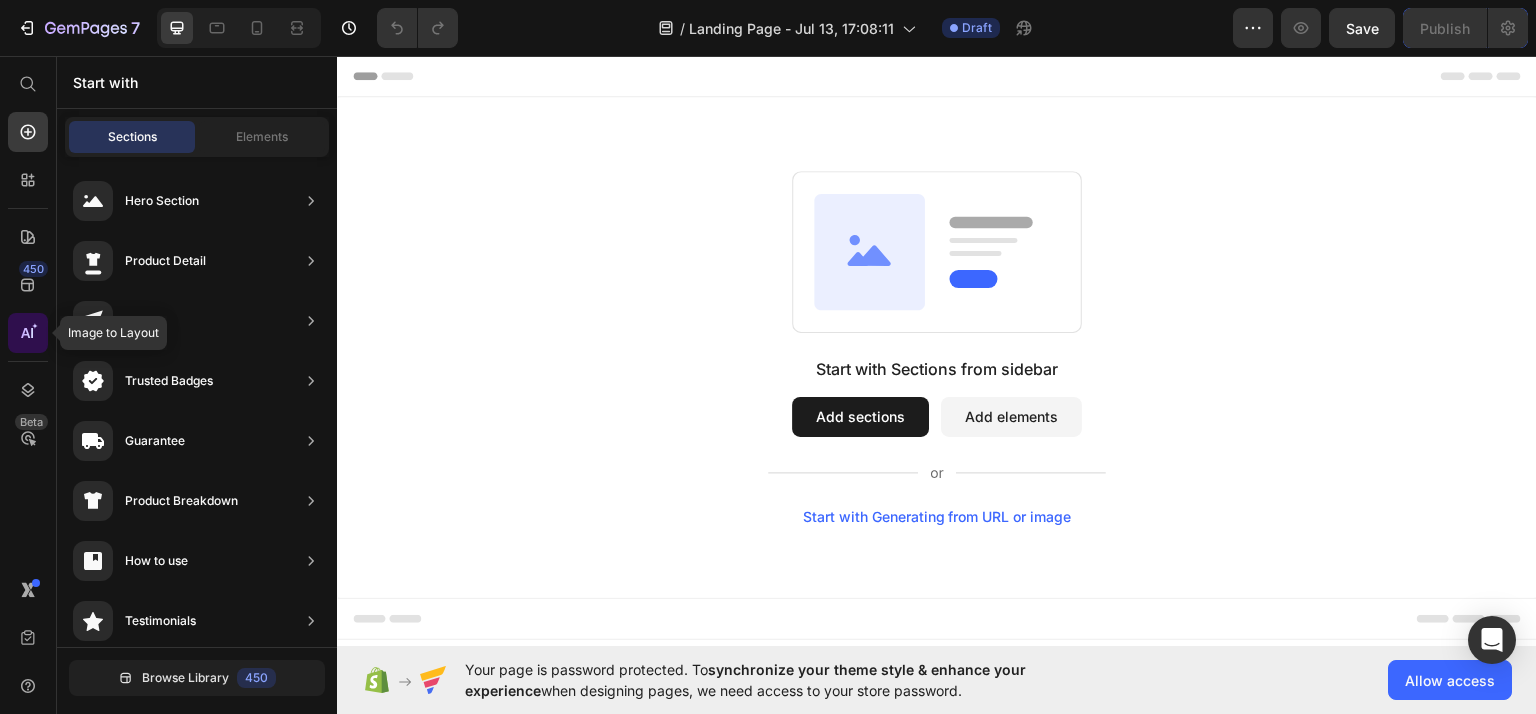 click 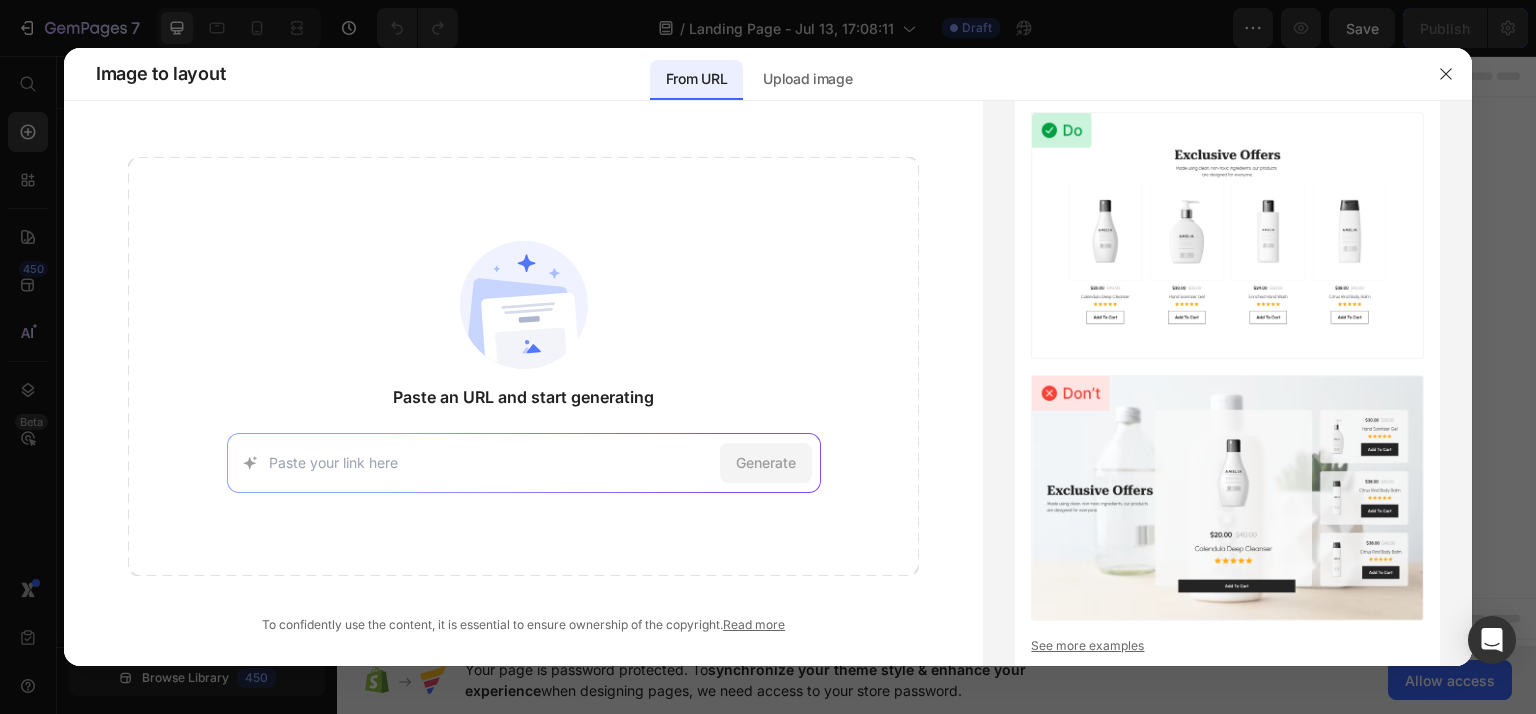 click on "Generate" at bounding box center [524, 463] 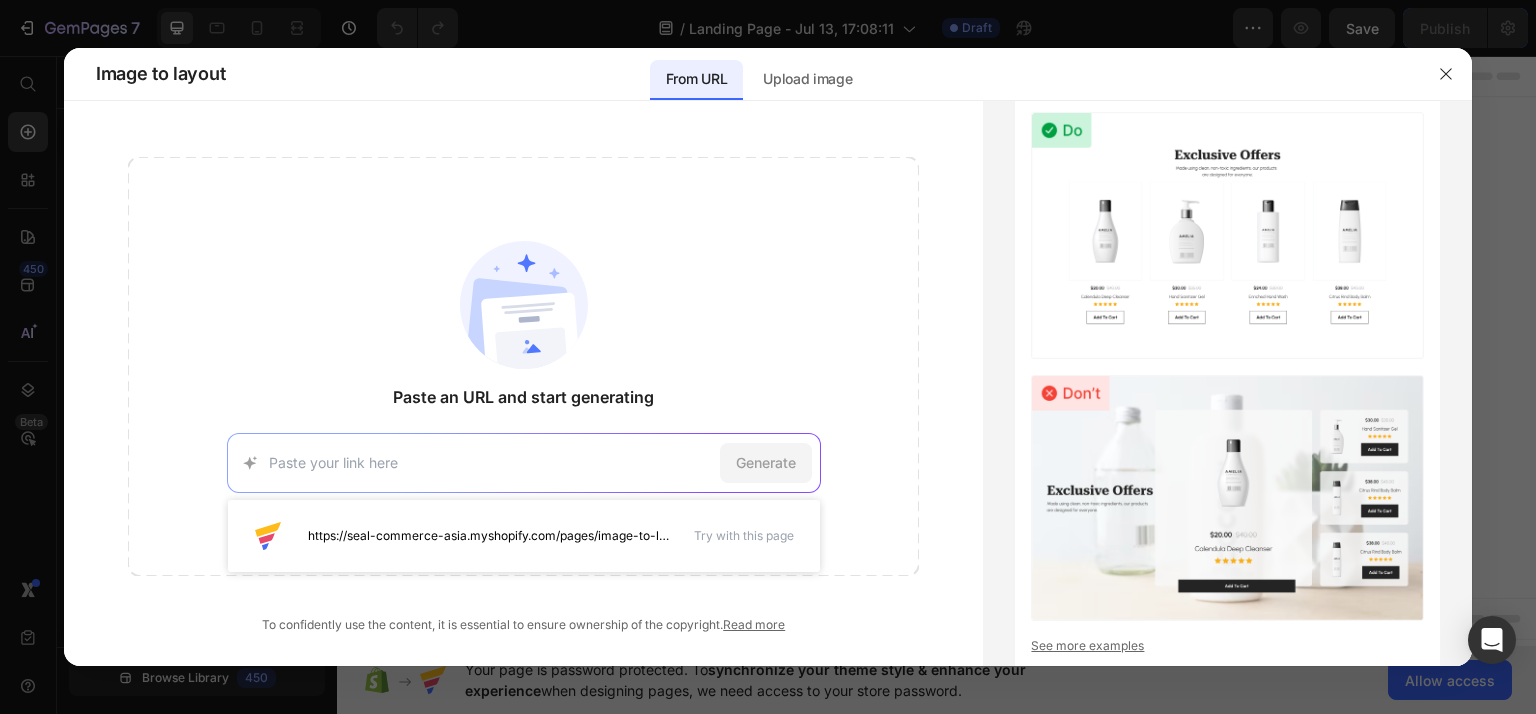 paste on "[URL]" 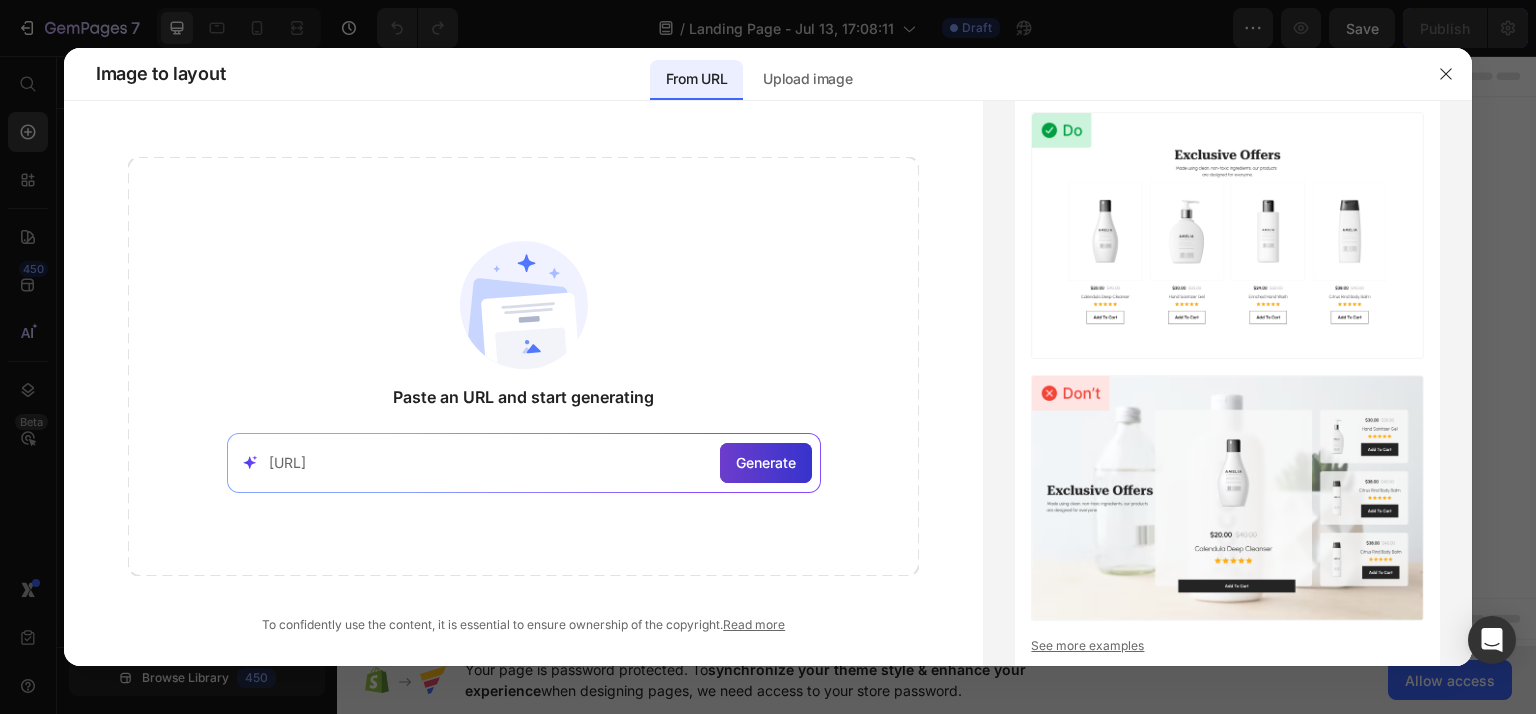 type on "[URL]" 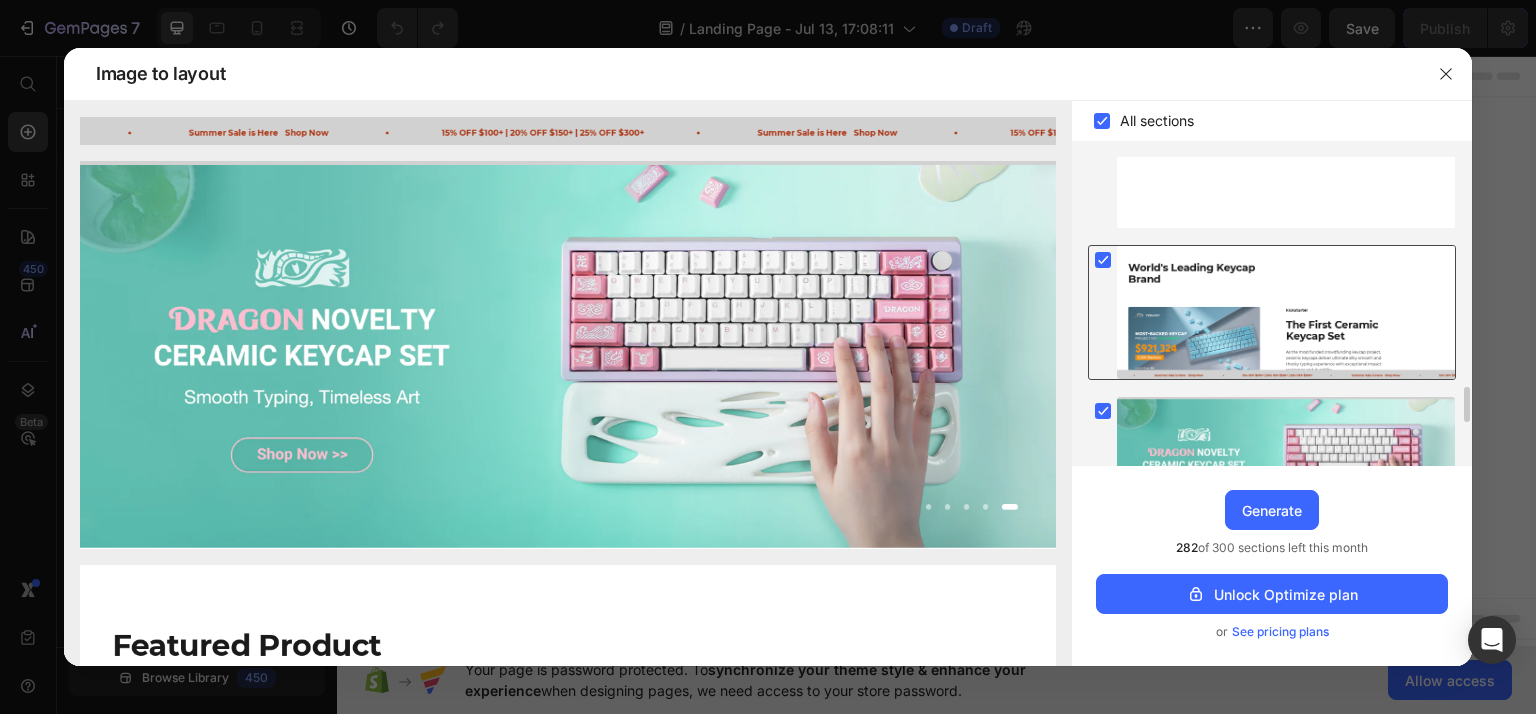 scroll, scrollTop: 2376, scrollLeft: 0, axis: vertical 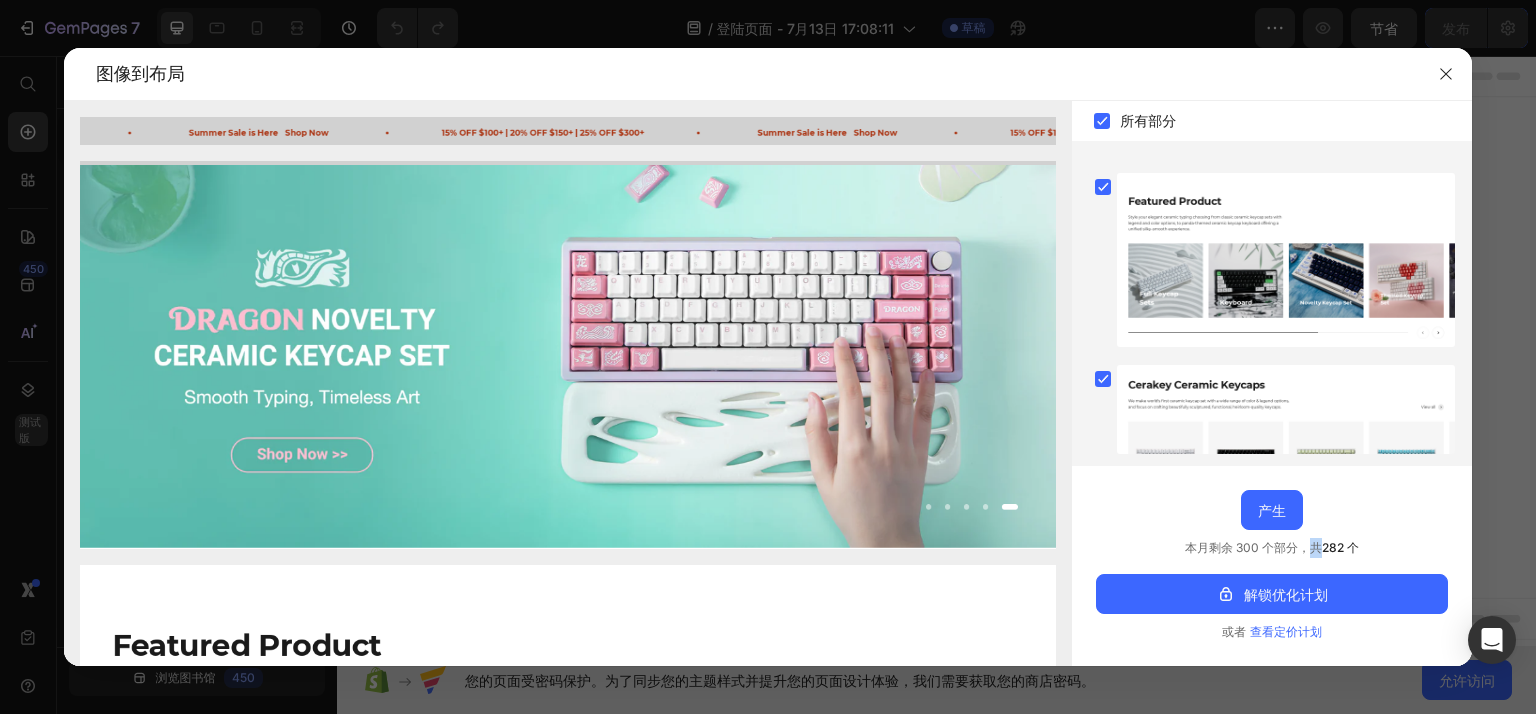drag, startPoint x: 1308, startPoint y: 550, endPoint x: 1324, endPoint y: 550, distance: 16 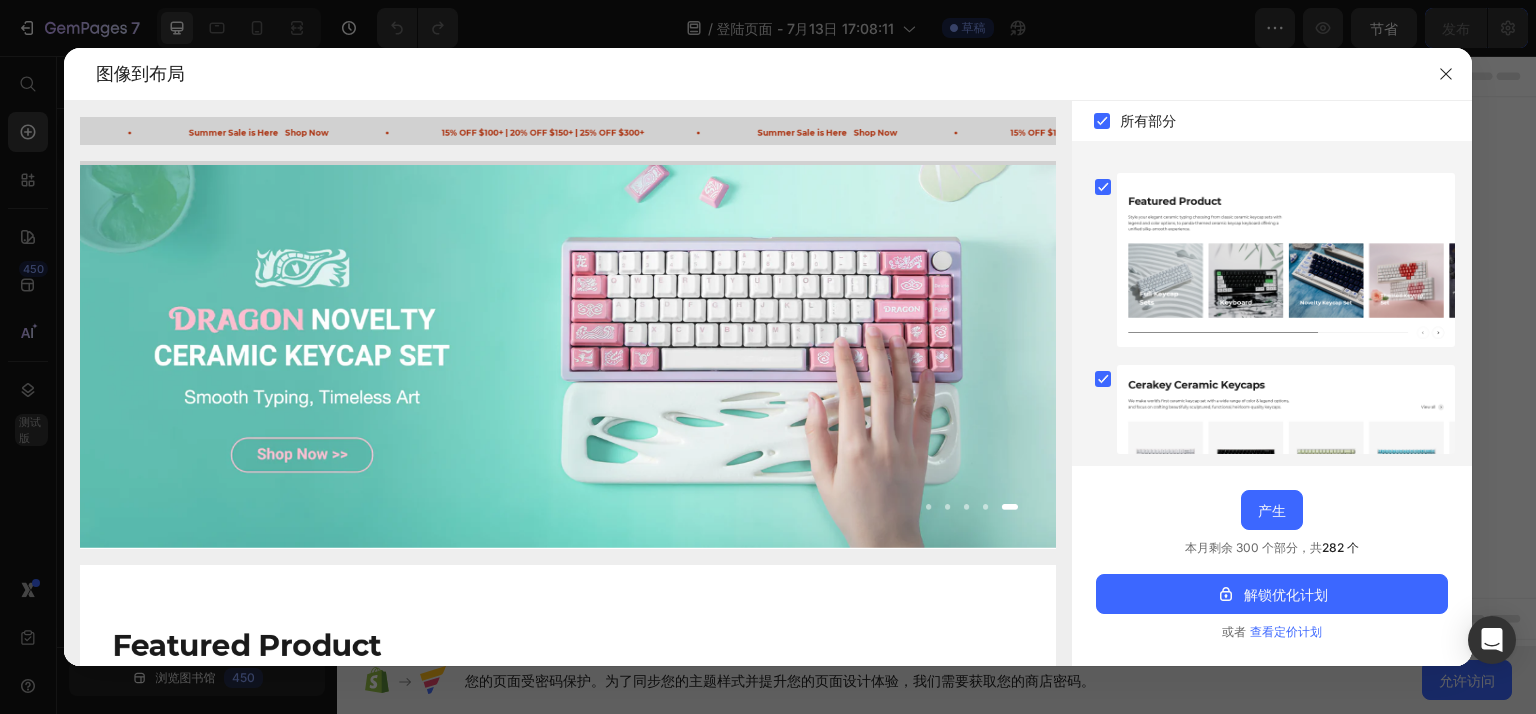 click on "282 个" at bounding box center (1340, 547) 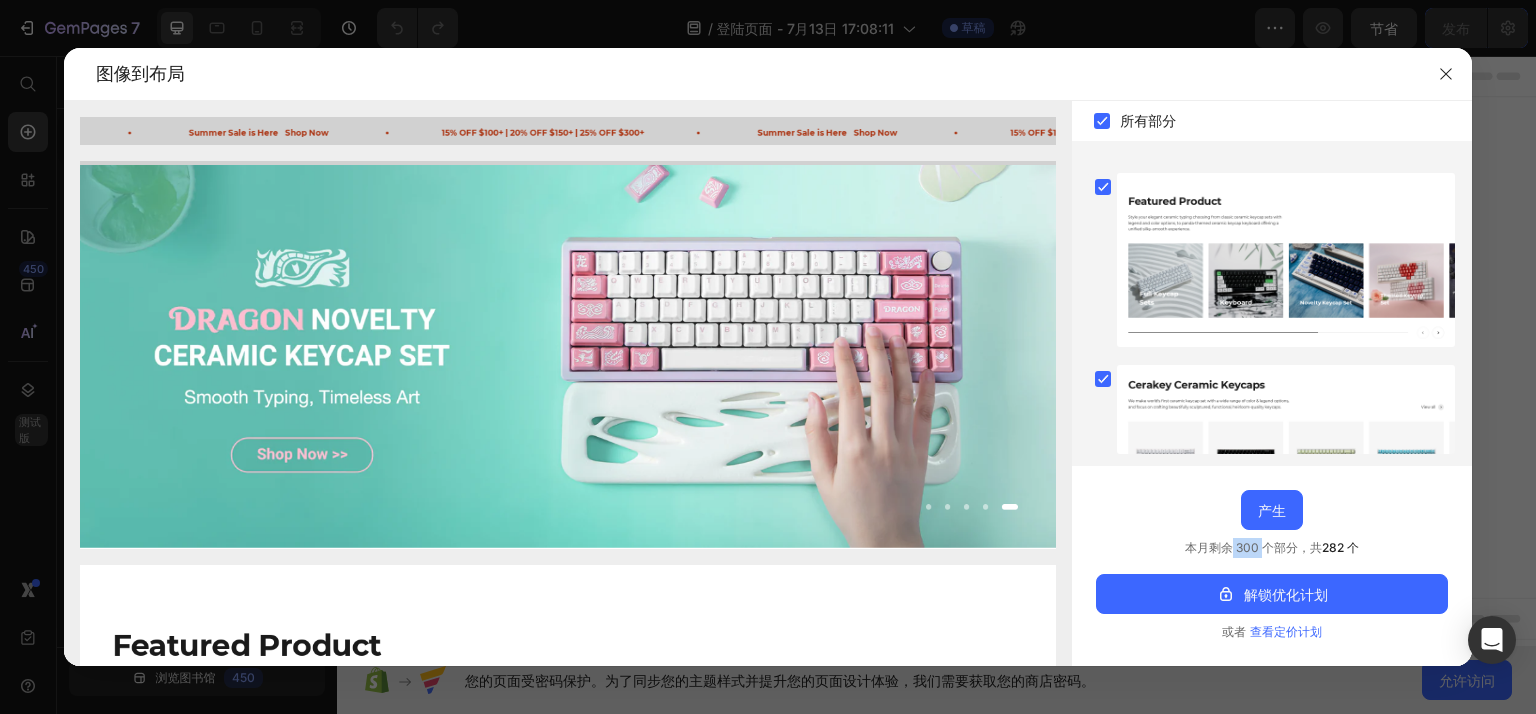 drag, startPoint x: 1228, startPoint y: 549, endPoint x: 1260, endPoint y: 549, distance: 32 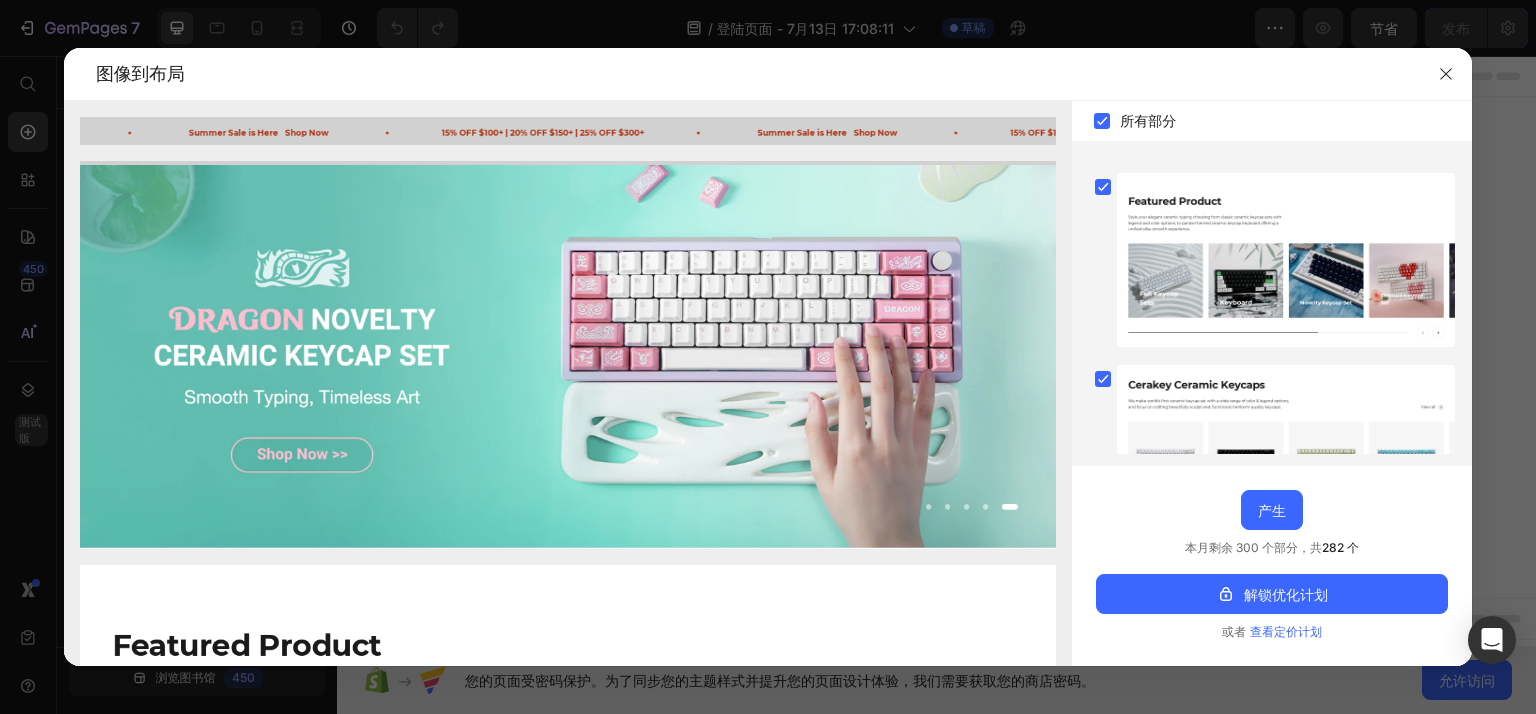 scroll, scrollTop: 200, scrollLeft: 0, axis: vertical 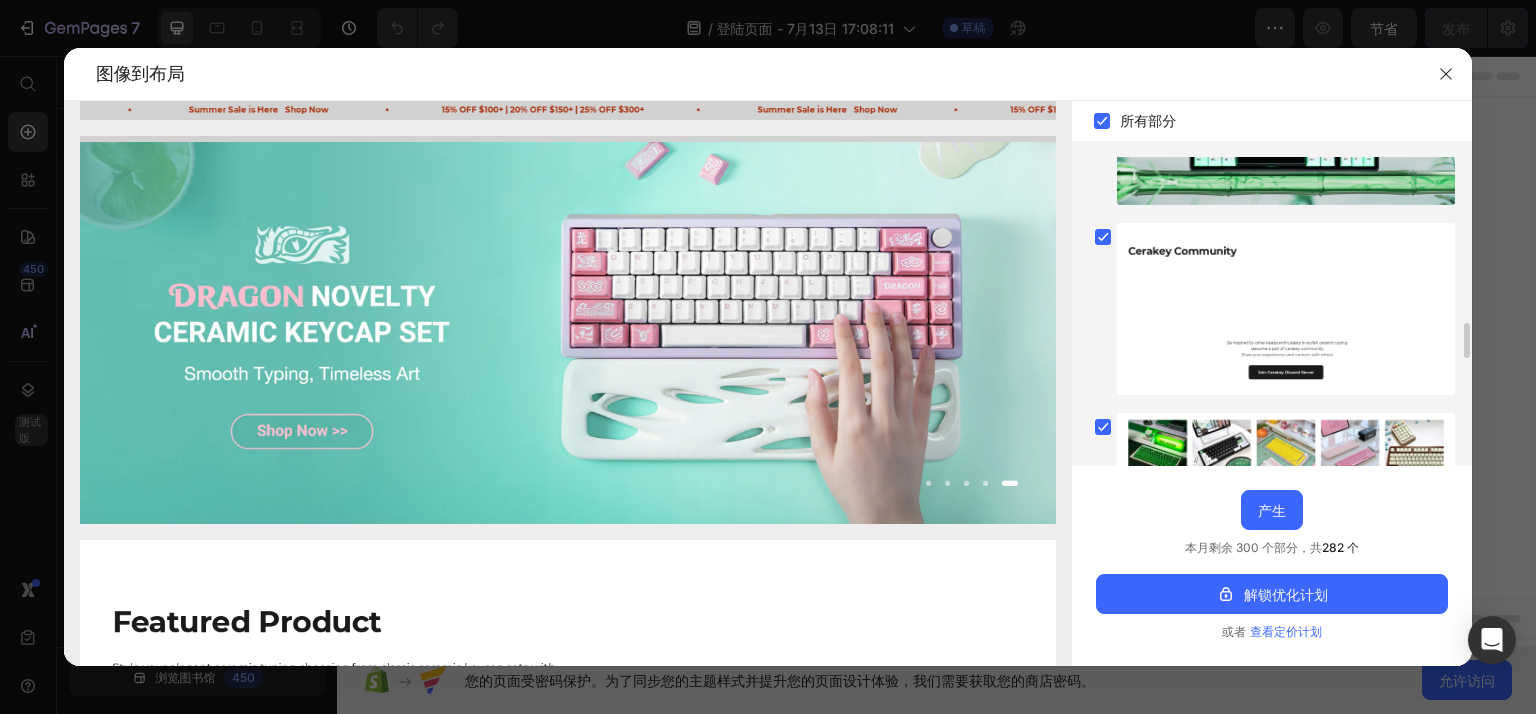 click on "查看定价计划" at bounding box center (1286, 631) 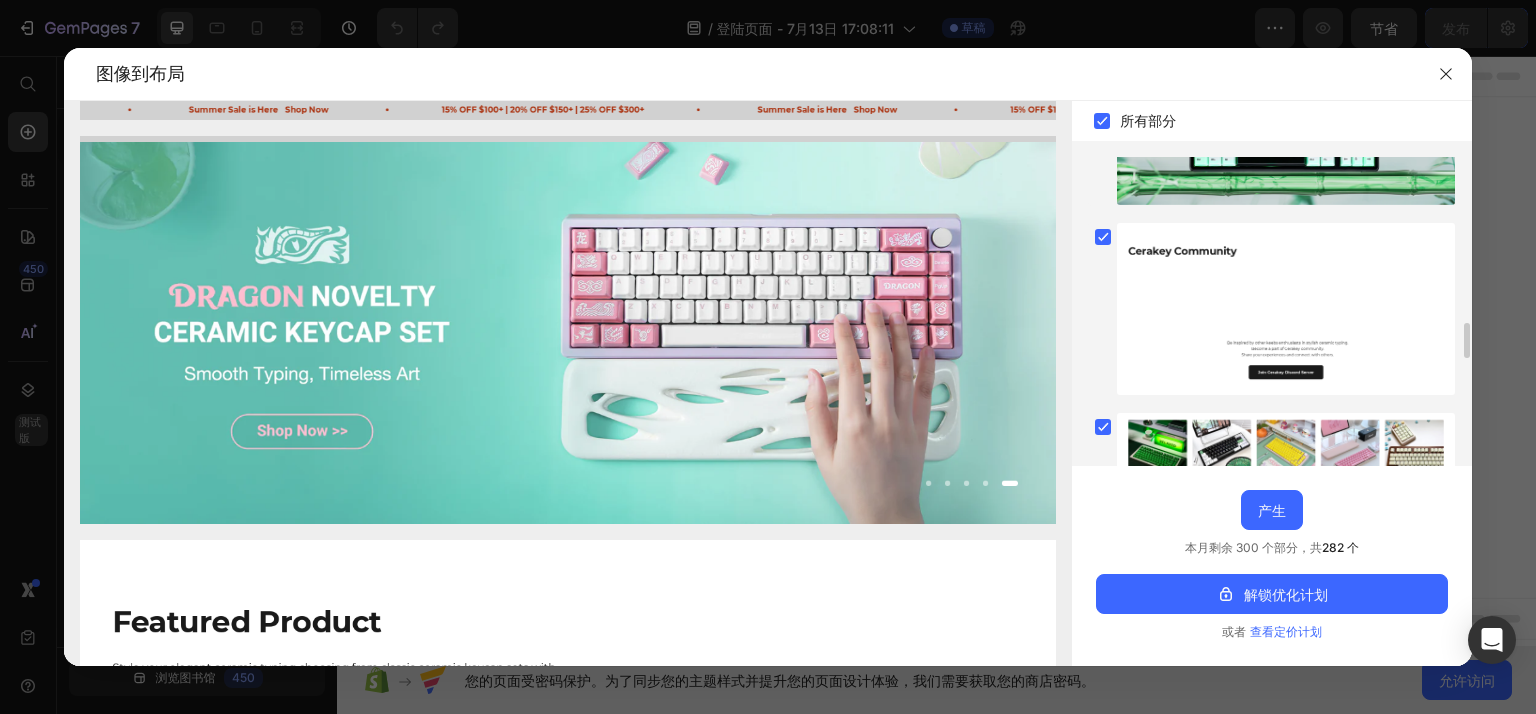 scroll, scrollTop: 6200, scrollLeft: 0, axis: vertical 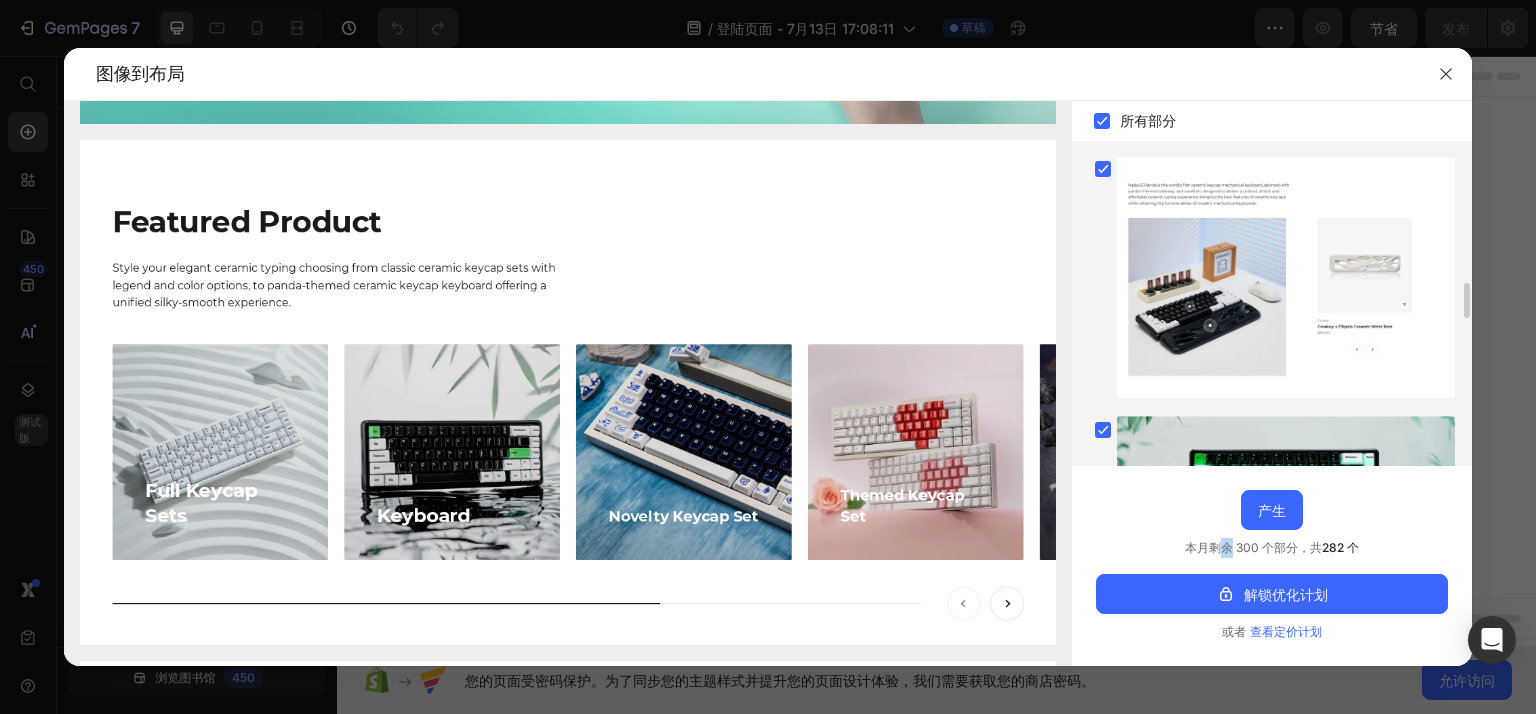 drag, startPoint x: 1216, startPoint y: 554, endPoint x: 1228, endPoint y: 553, distance: 12.0415945 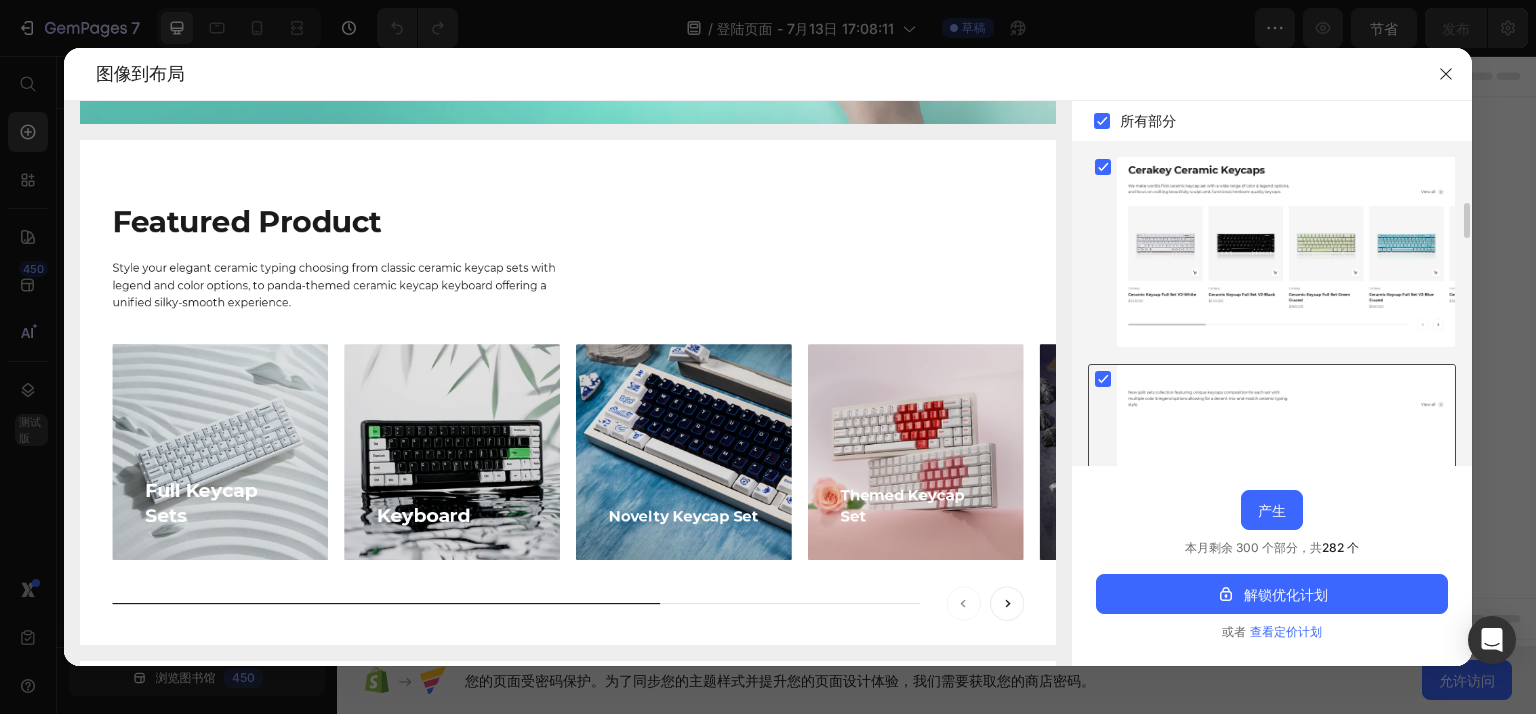 scroll, scrollTop: 700, scrollLeft: 0, axis: vertical 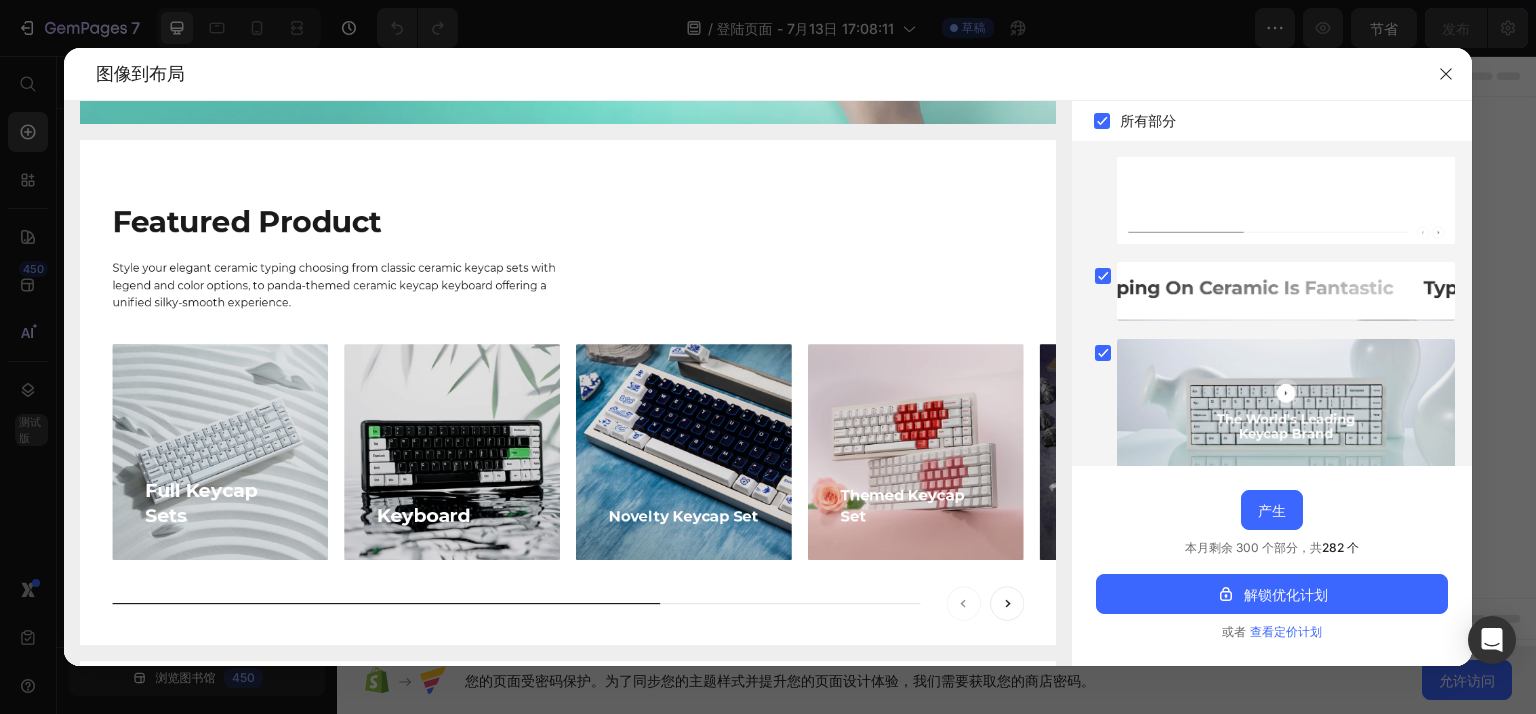 click 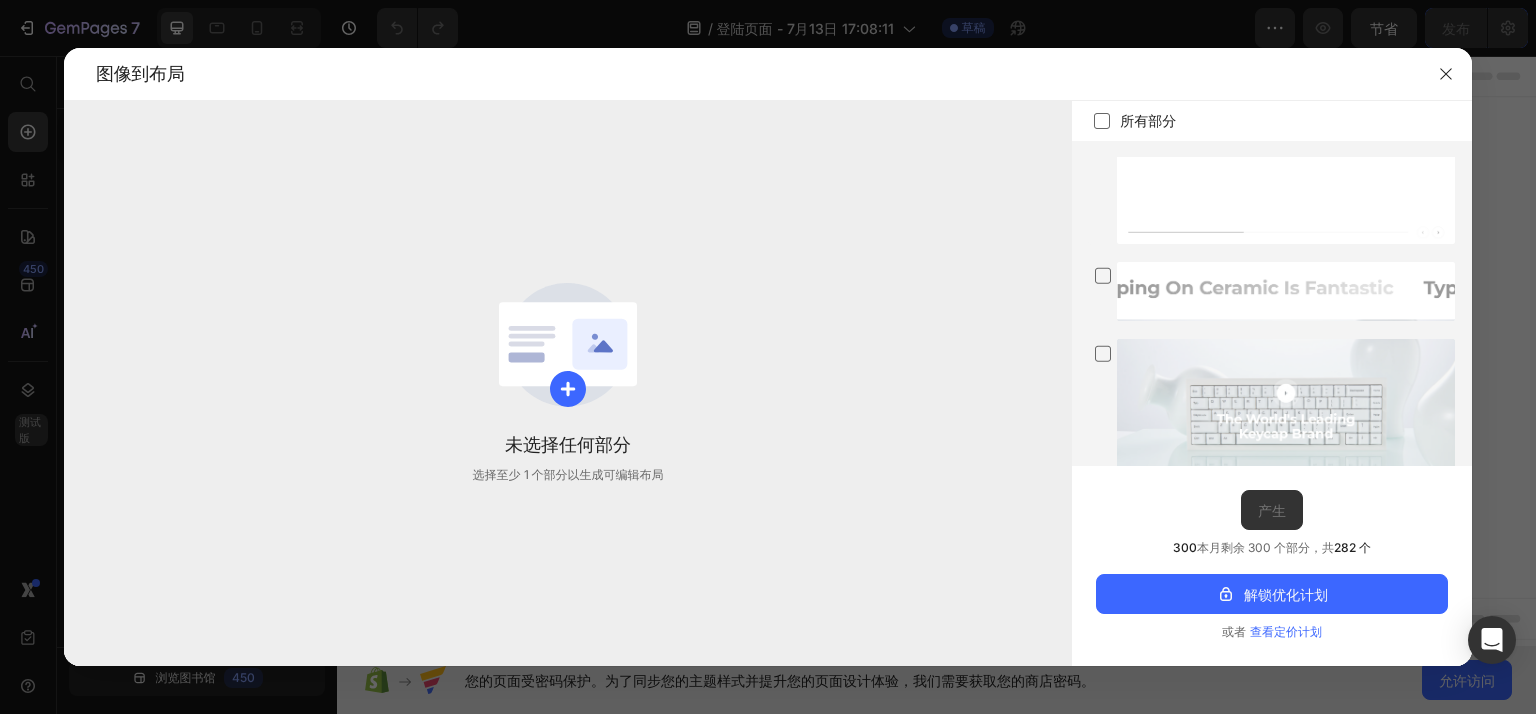 click 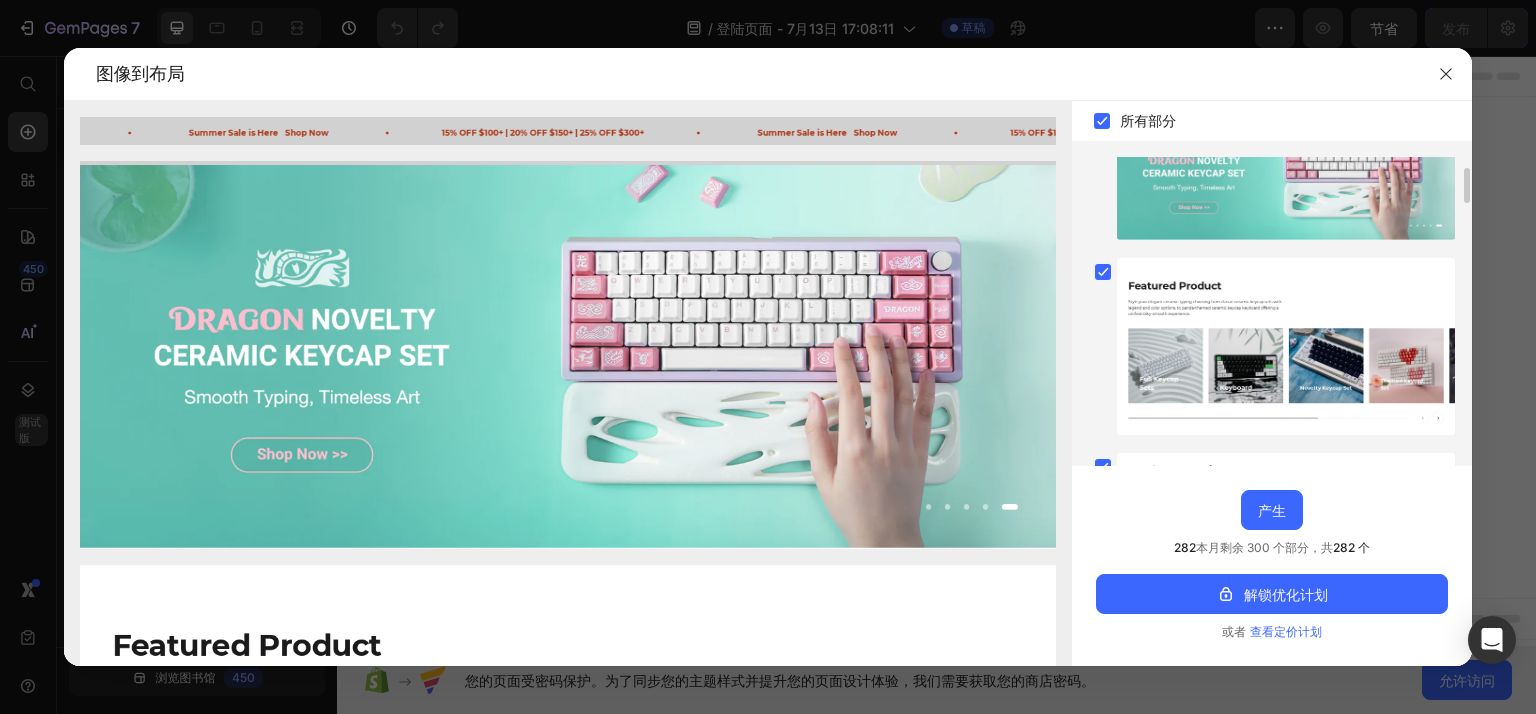 scroll, scrollTop: 0, scrollLeft: 0, axis: both 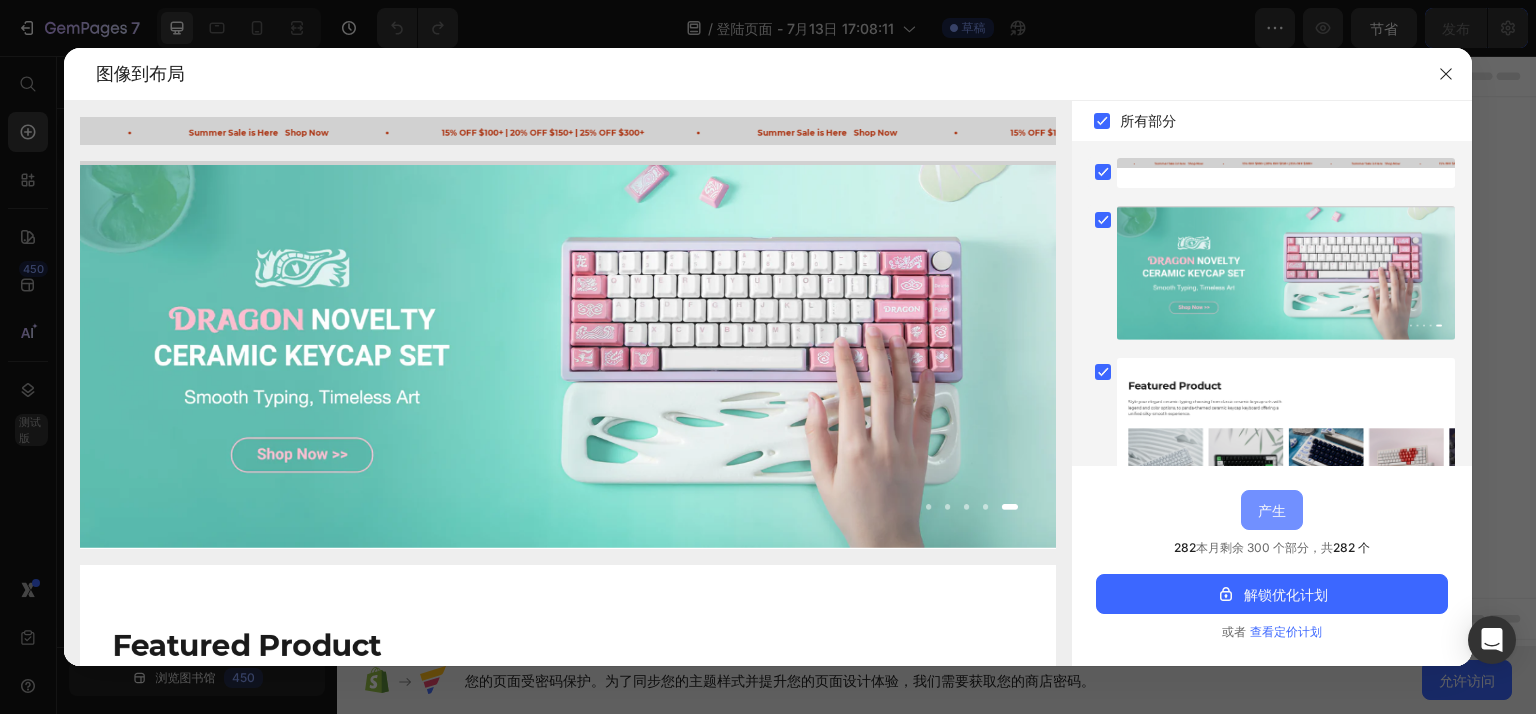 click on "产生" at bounding box center [1272, 510] 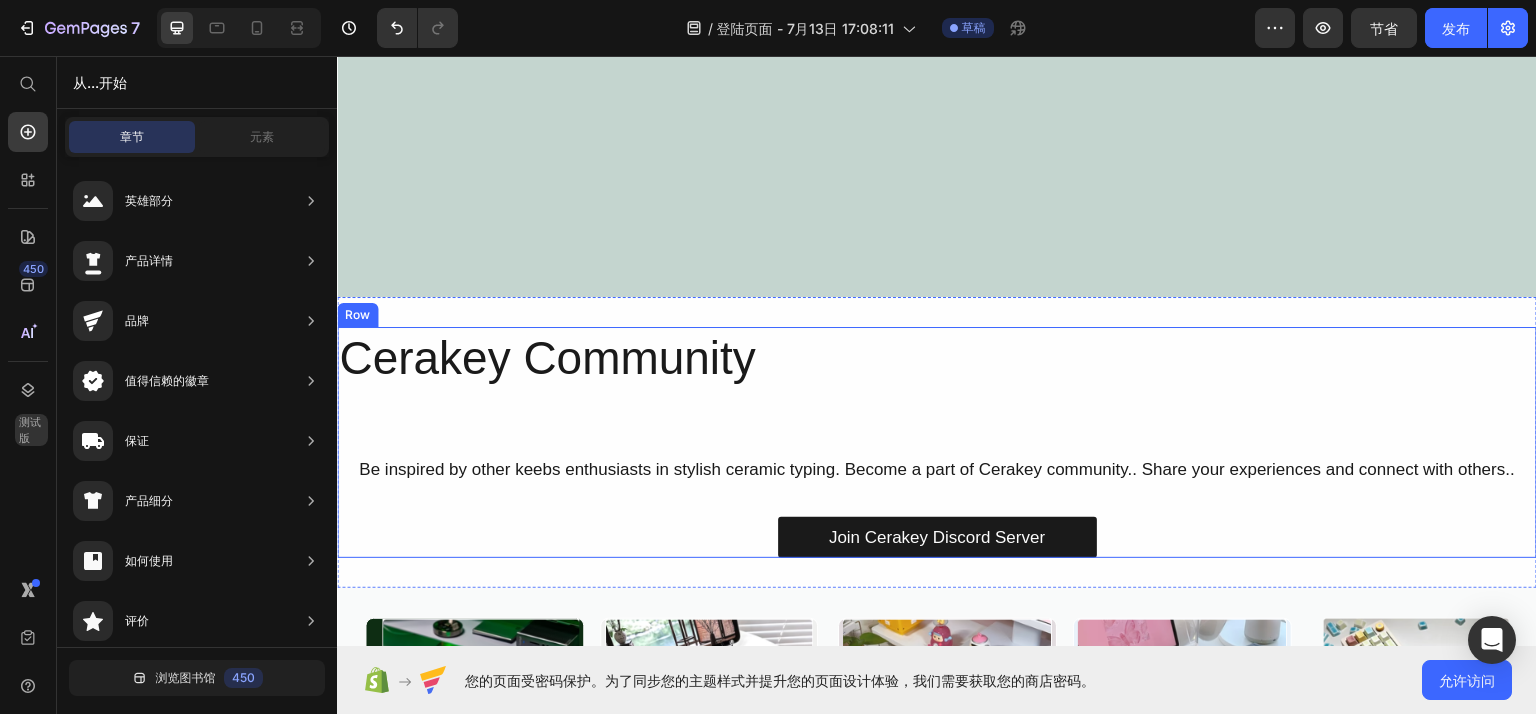 scroll, scrollTop: 3607, scrollLeft: 0, axis: vertical 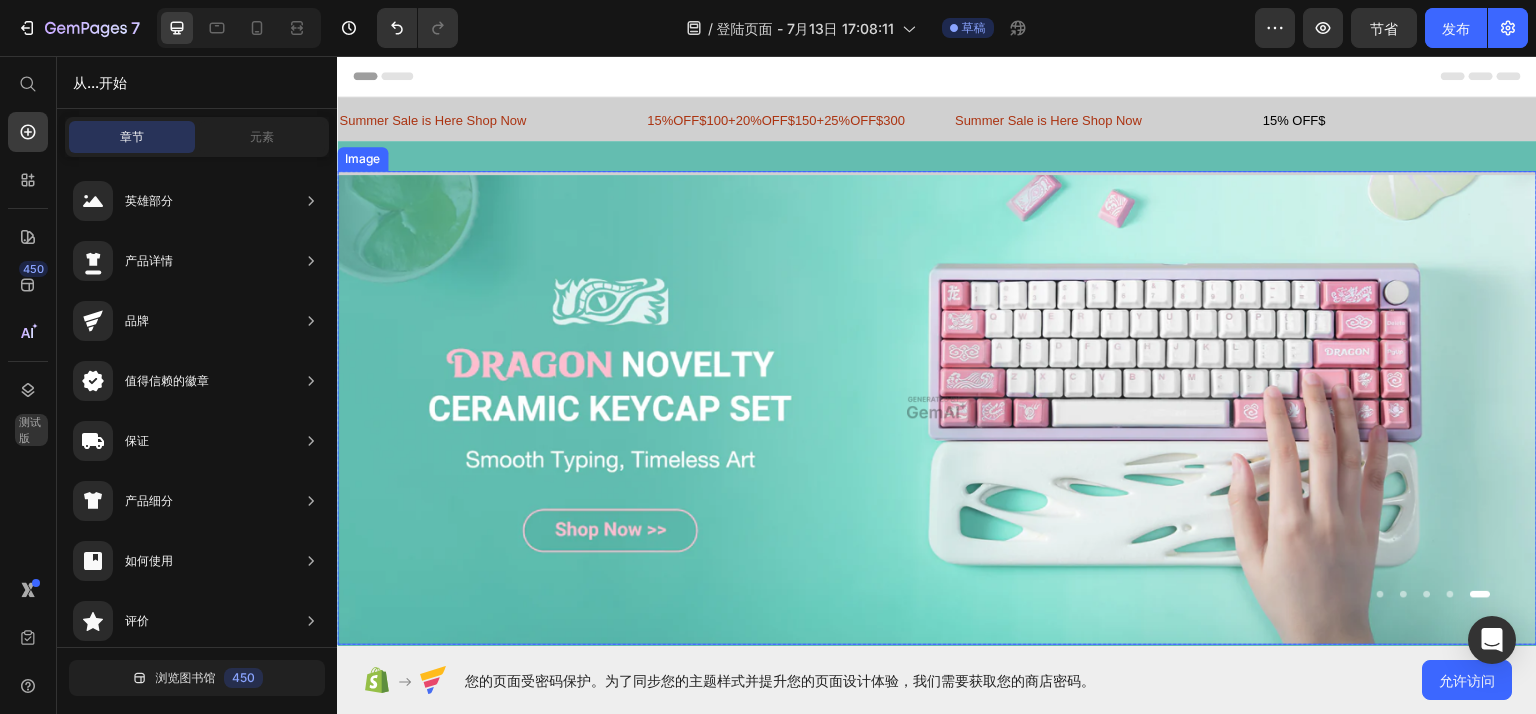 click at bounding box center (937, 407) 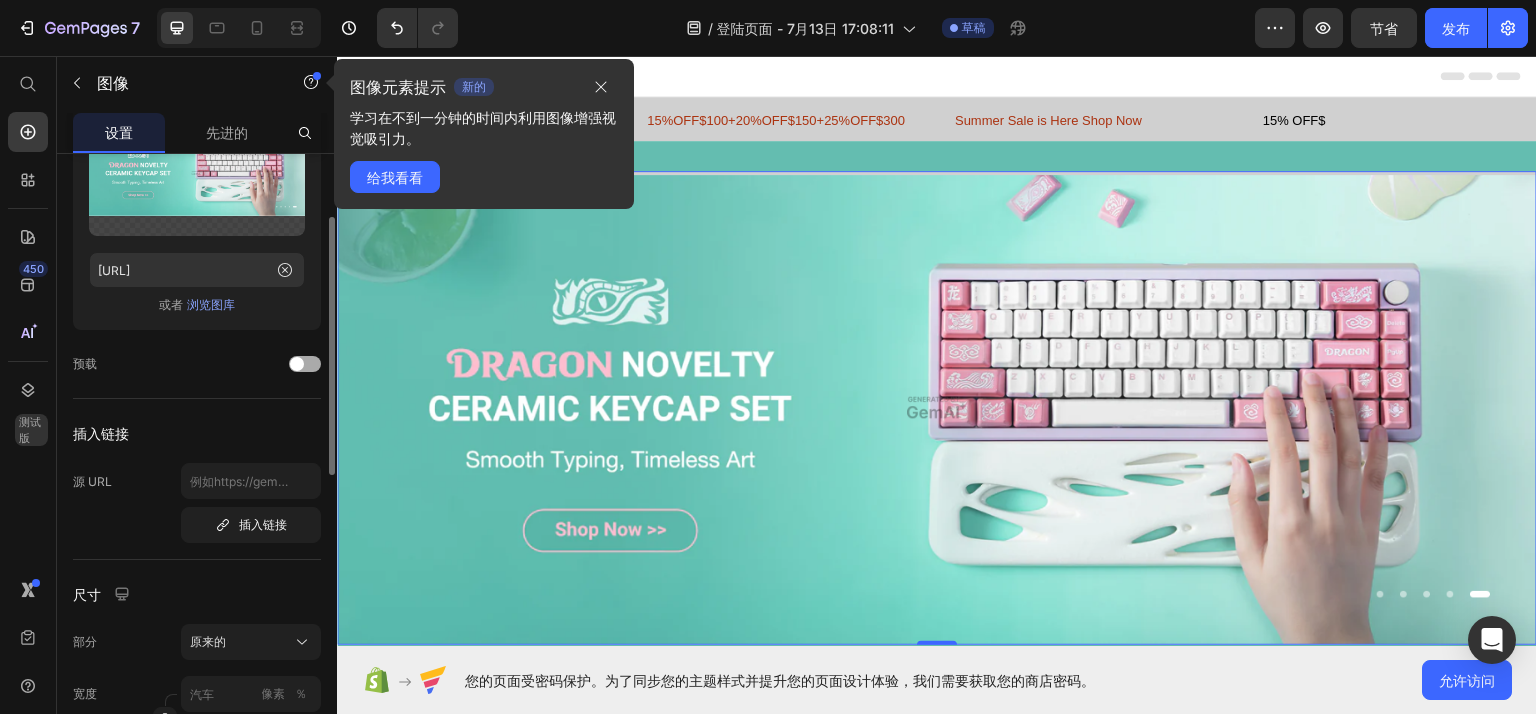 scroll, scrollTop: 0, scrollLeft: 0, axis: both 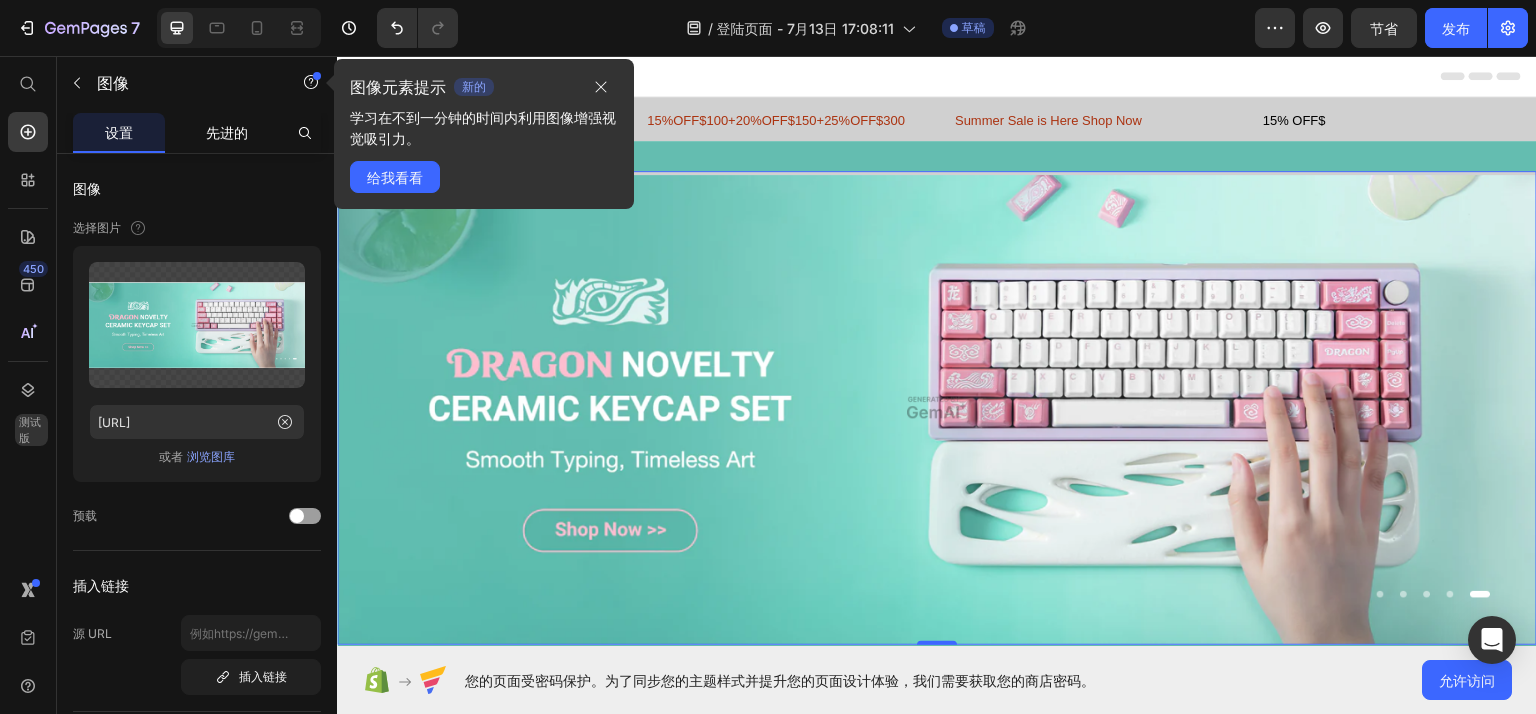 click on "先进的" at bounding box center (227, 132) 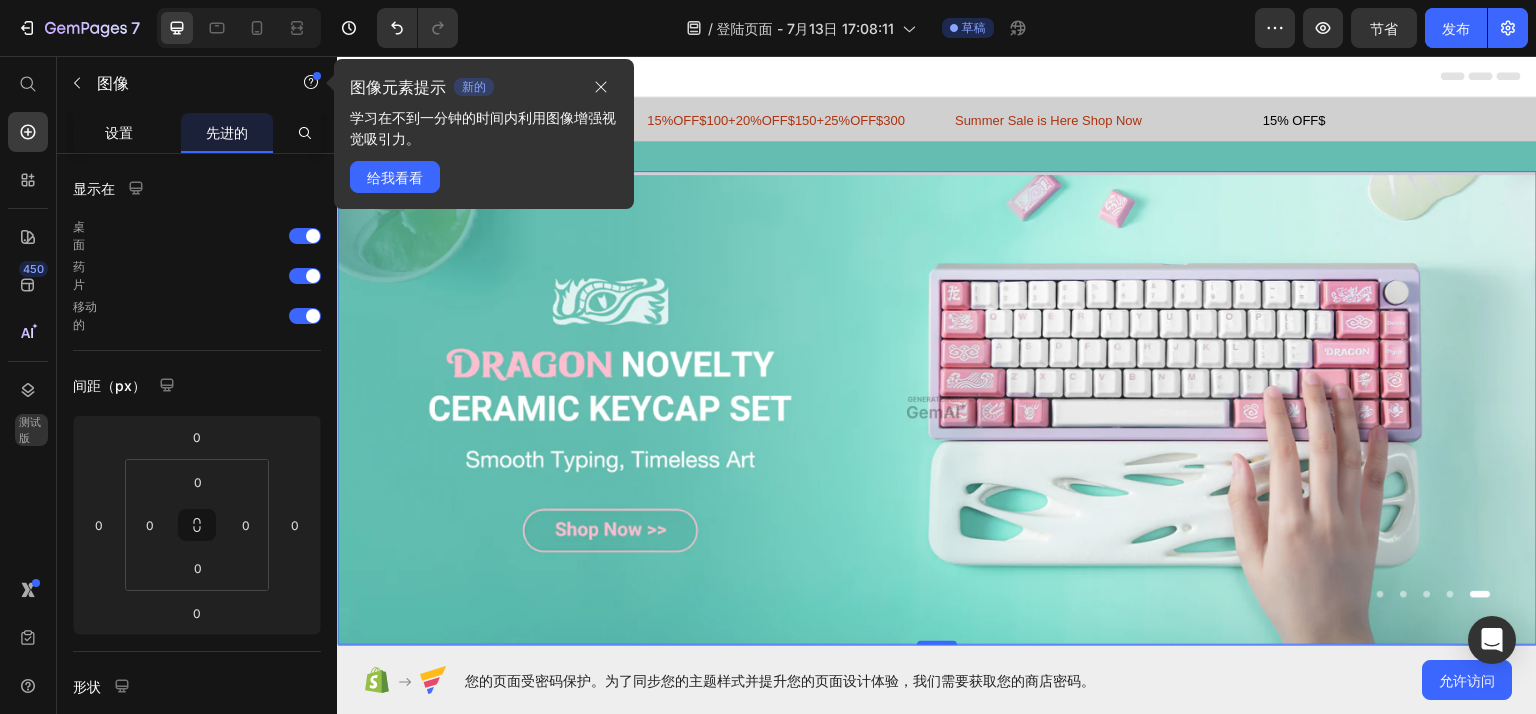 click on "设置" at bounding box center (119, 132) 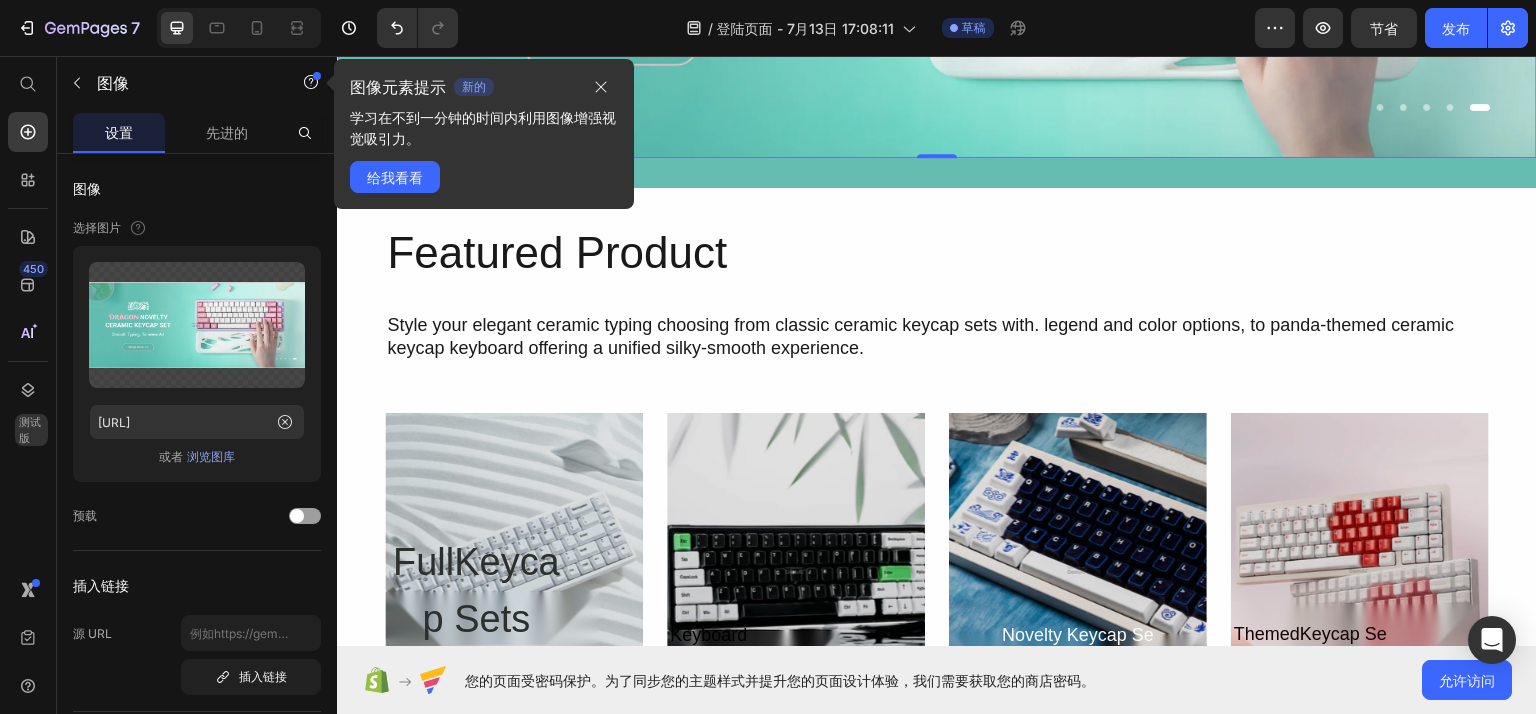 scroll, scrollTop: 500, scrollLeft: 0, axis: vertical 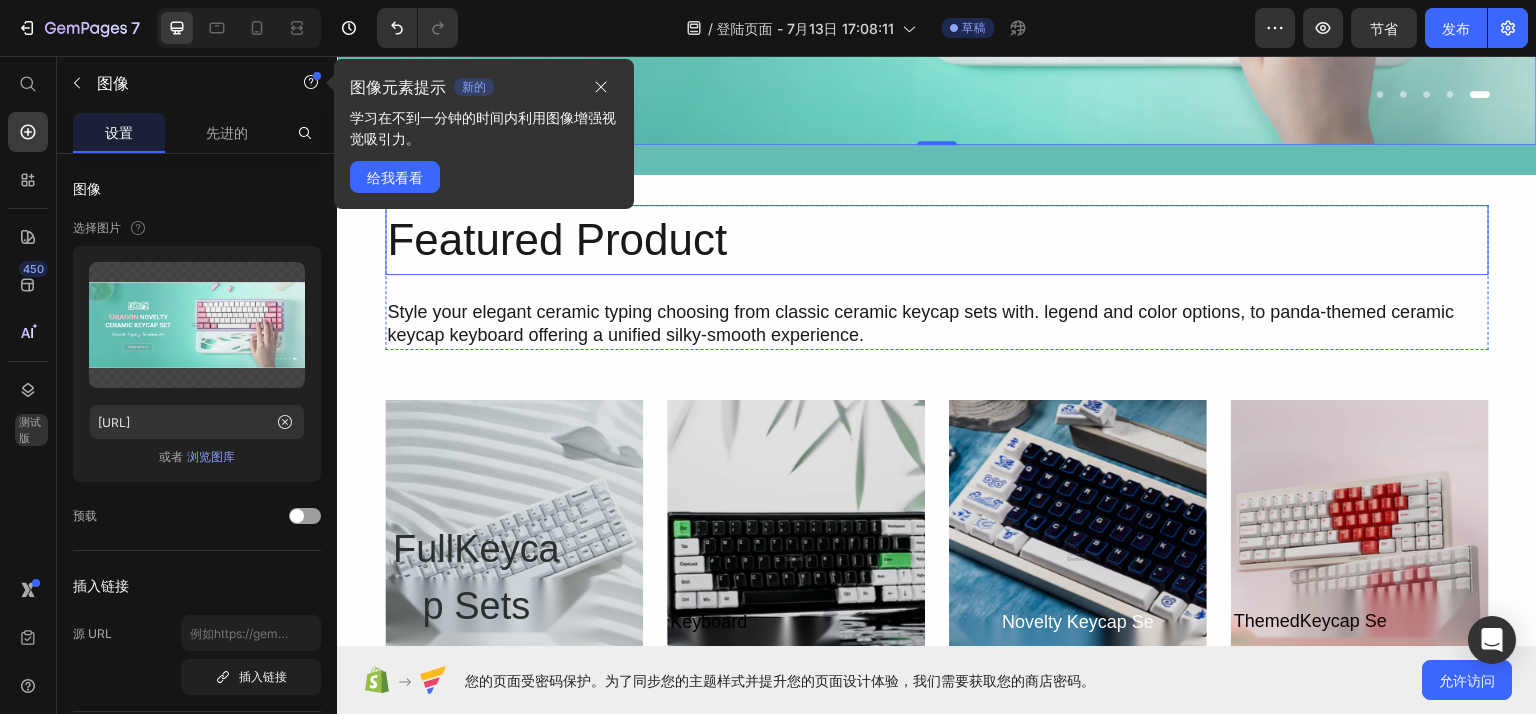 click on "Featured Product" at bounding box center [937, 239] 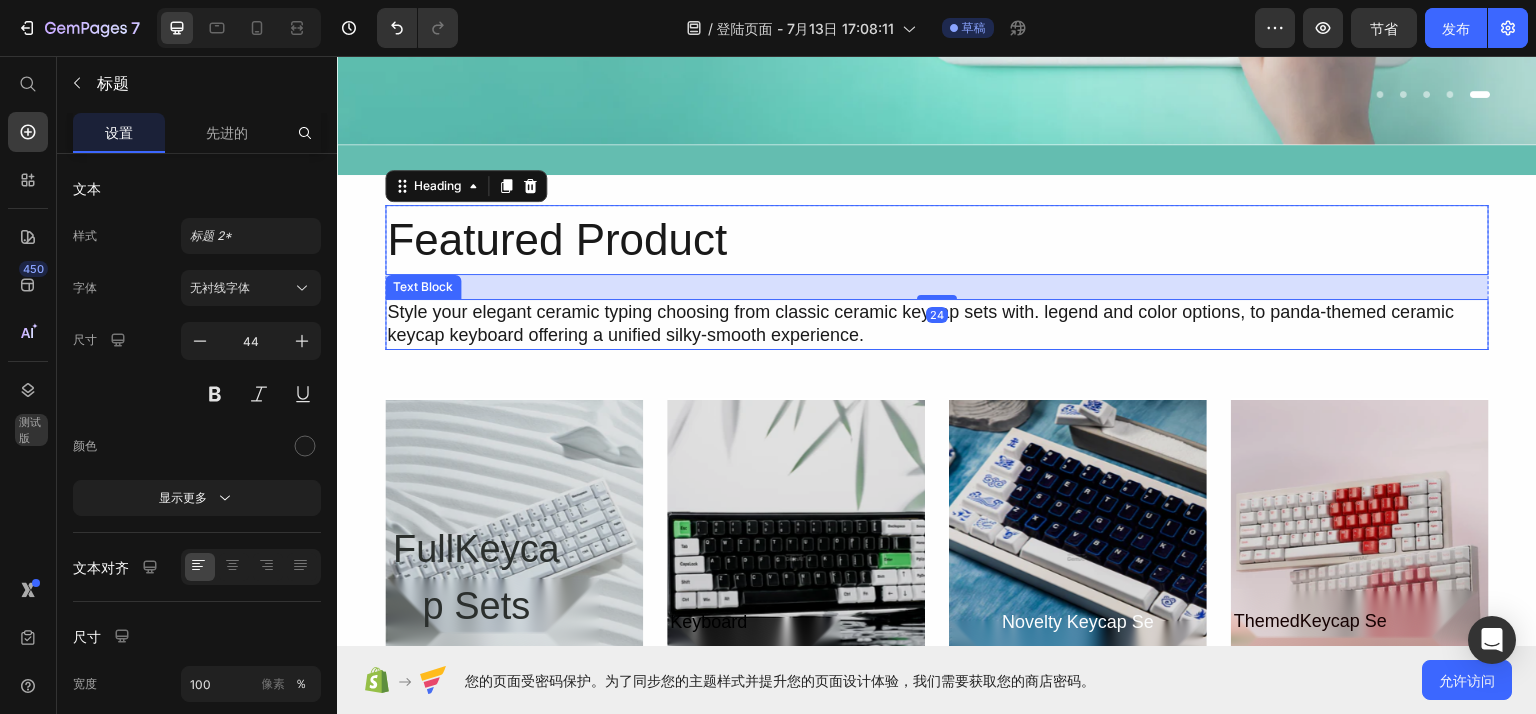 click on "Style your elegant ceramic typing choosing from classic ceramic keycap sets with. legend and color options, to panda-themed ceramic keycap keyboard offering a unified silky-smooth experience." at bounding box center (937, 323) 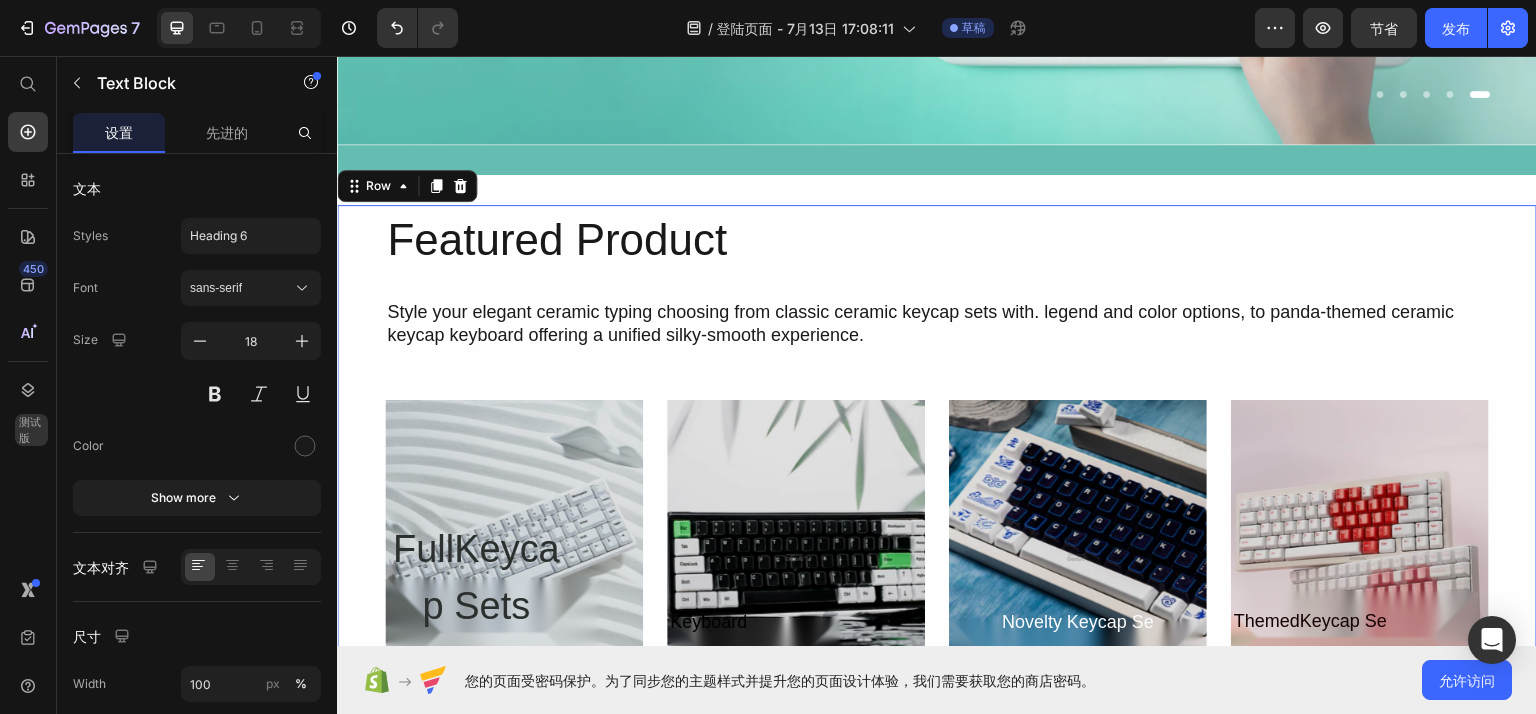 click on "Featured Product Heading Style your elegant ceramic typing choosing from classic ceramic keycap sets with. legend and color options, to panda-themed ceramic keycap keyboard offering a unified silky-smooth experience. Text Block Row FullKeycap Sets Heading Row Hero Banner Keyboard Text Block Row Hero Banner Novelty Keycap Se Text Block Row Hero Banner ThemedKeycap Se Text Block Row Hero Banner Row" at bounding box center [937, 460] 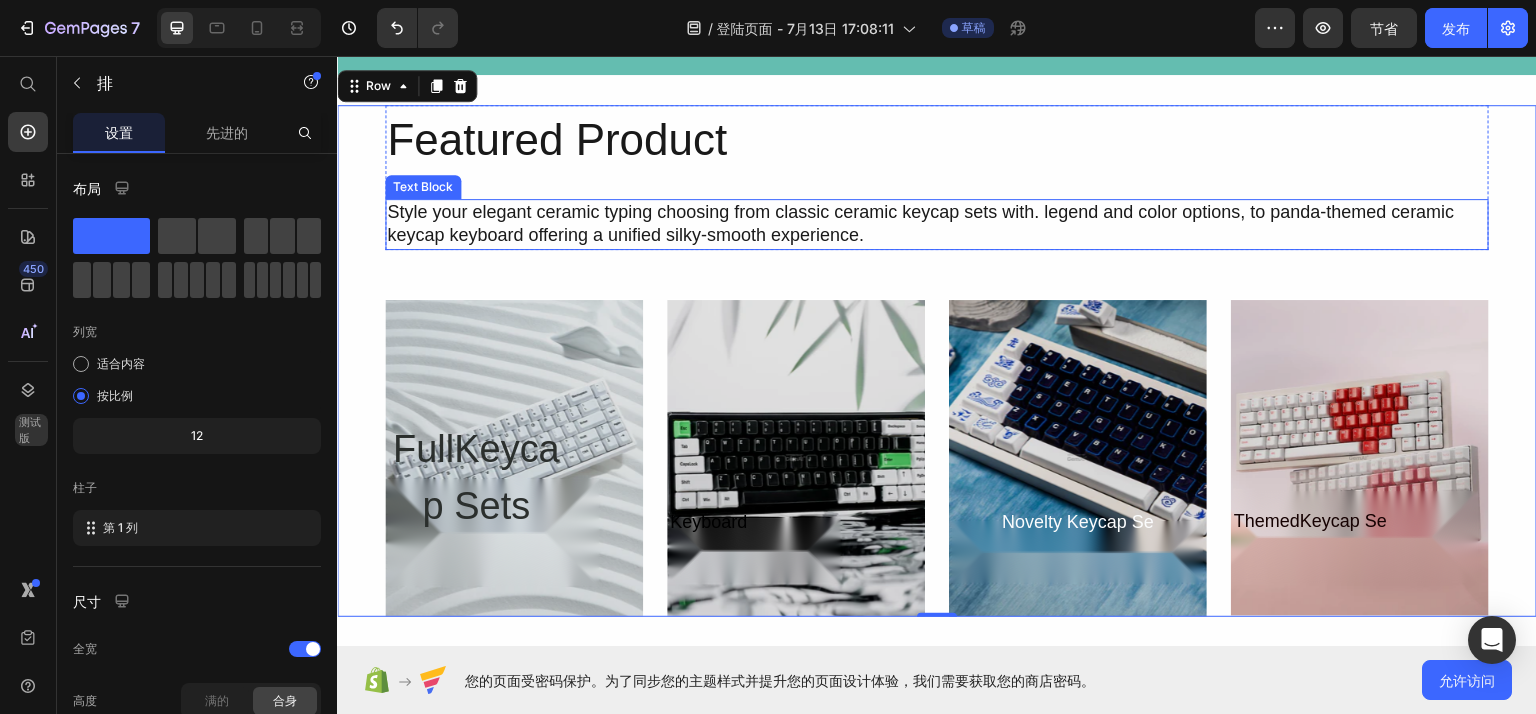 scroll, scrollTop: 300, scrollLeft: 0, axis: vertical 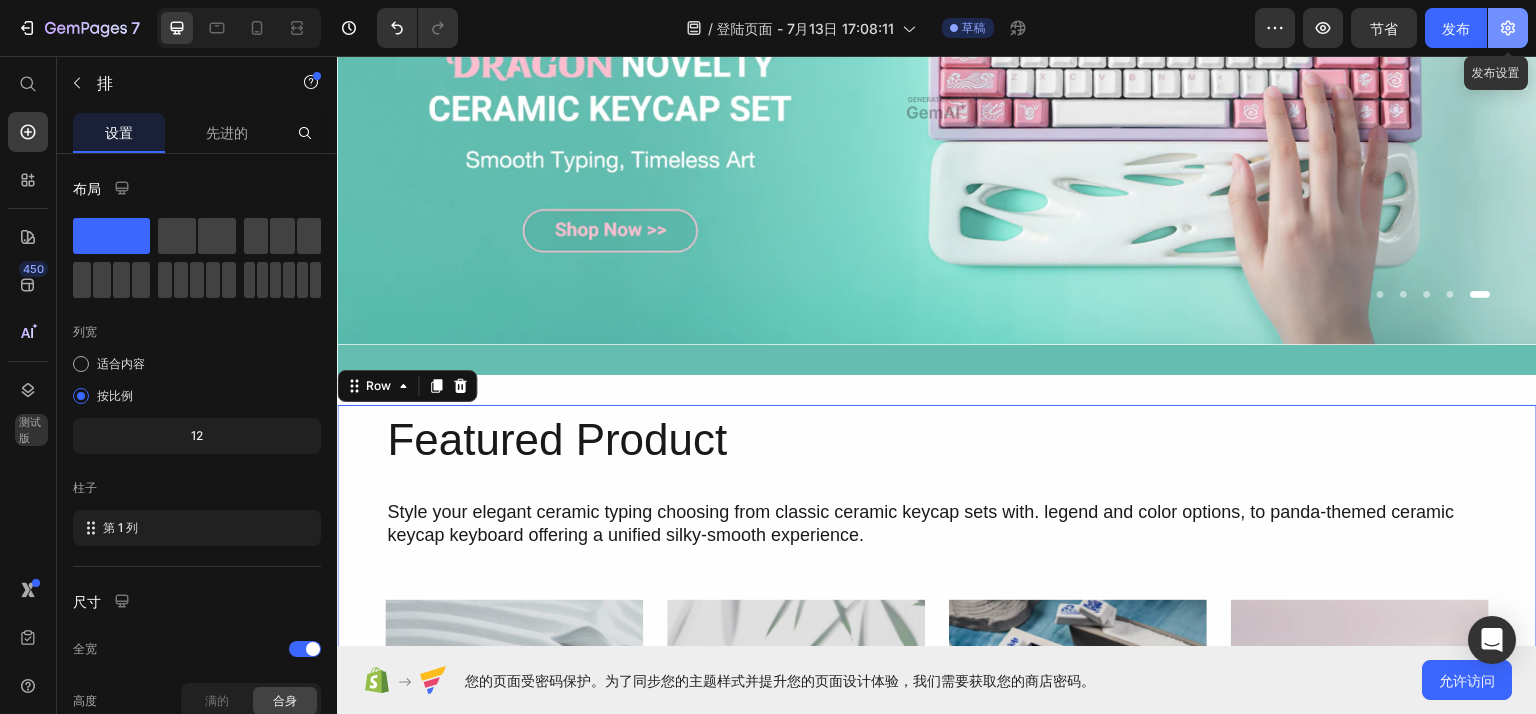 click 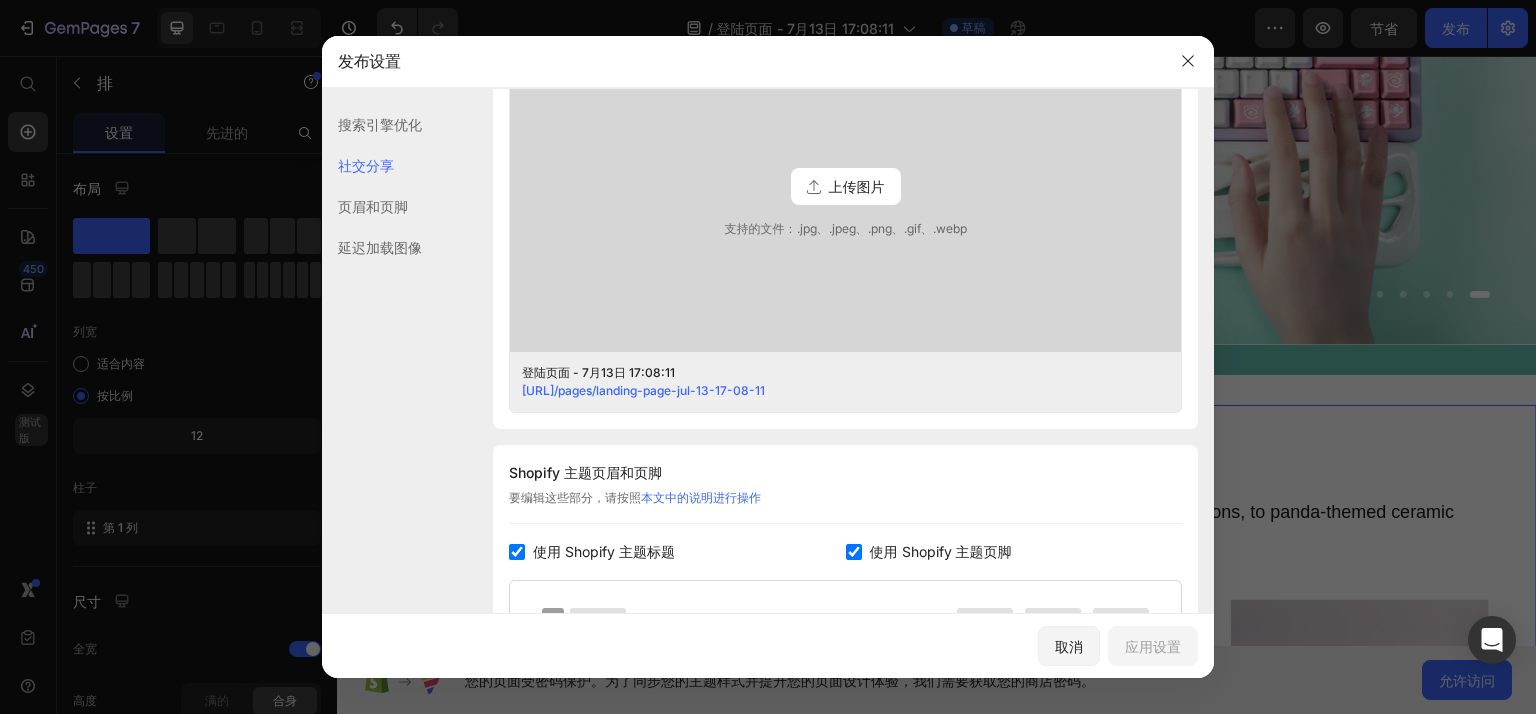 scroll, scrollTop: 500, scrollLeft: 0, axis: vertical 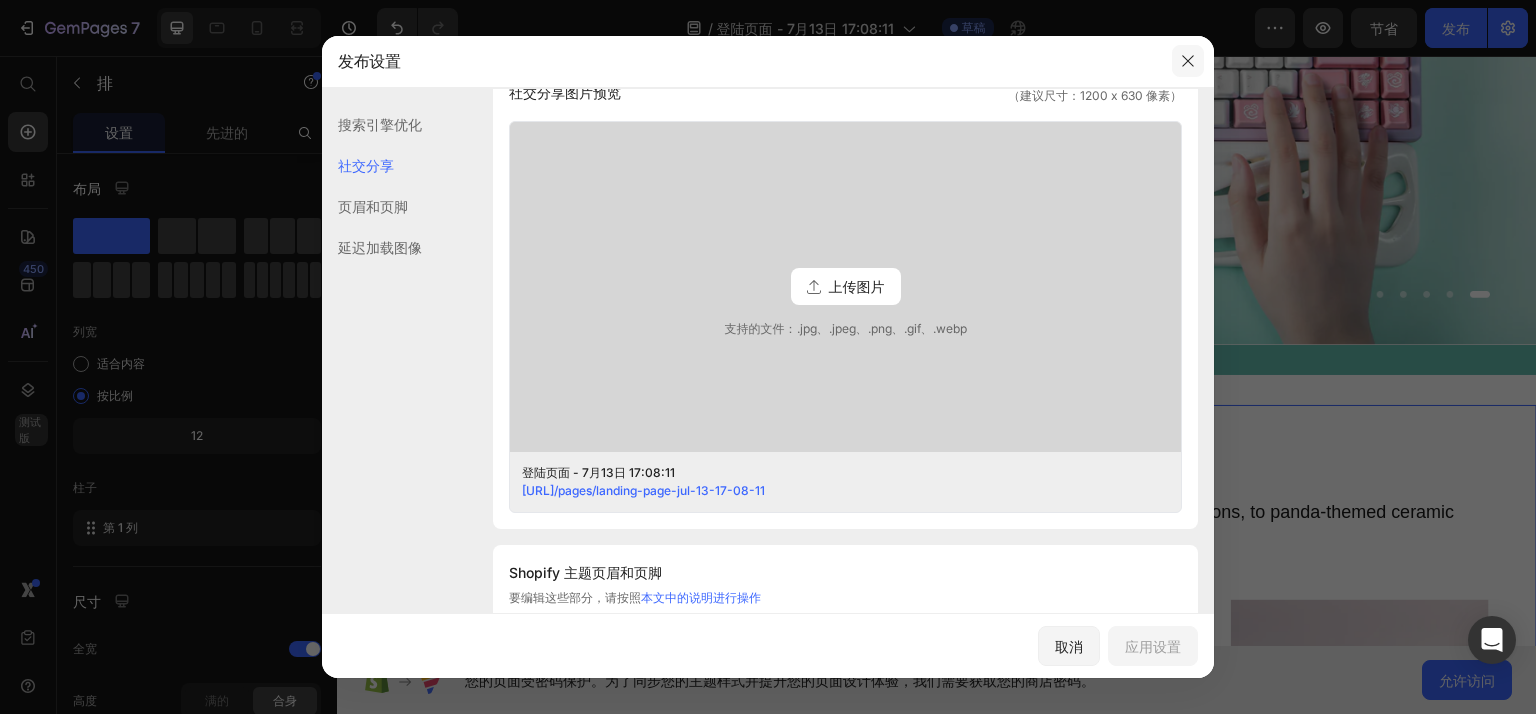 click 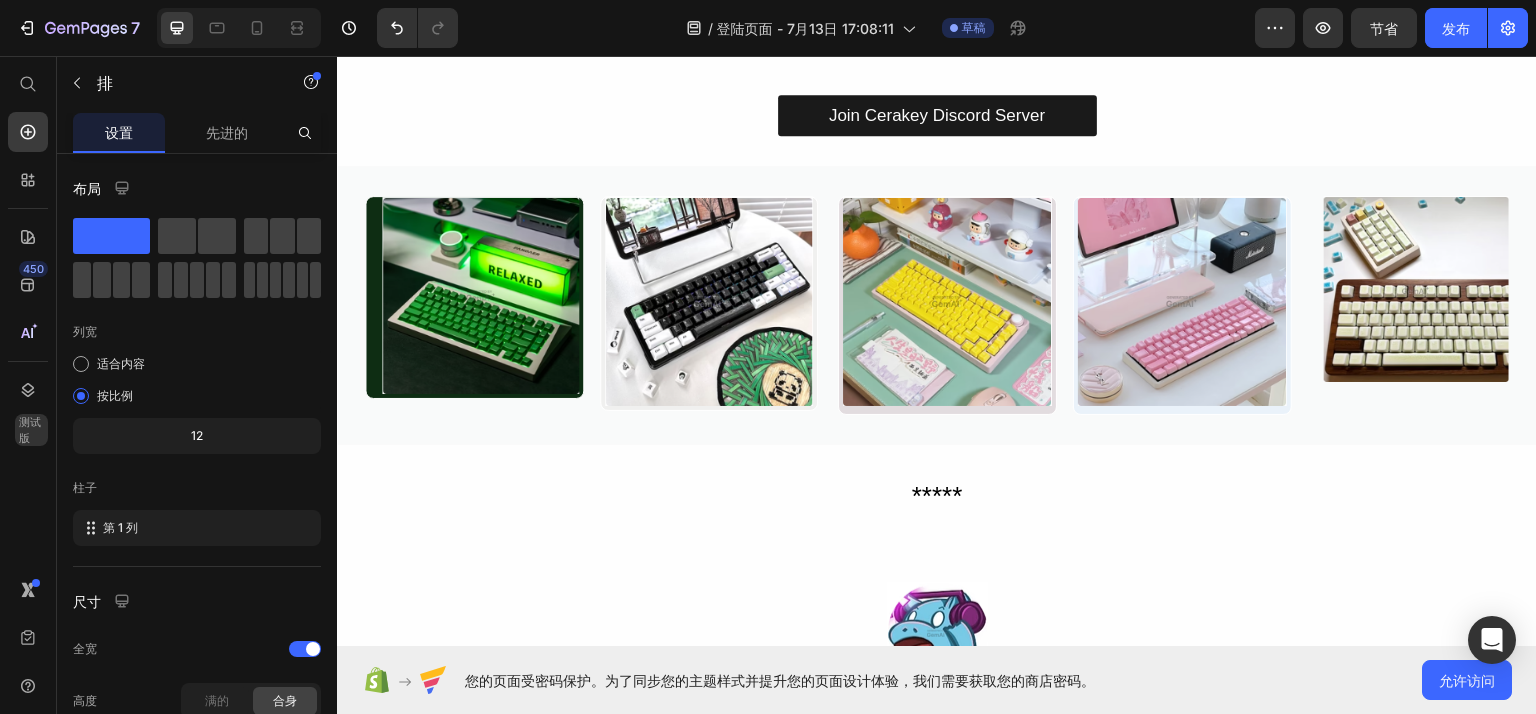 scroll, scrollTop: 4300, scrollLeft: 0, axis: vertical 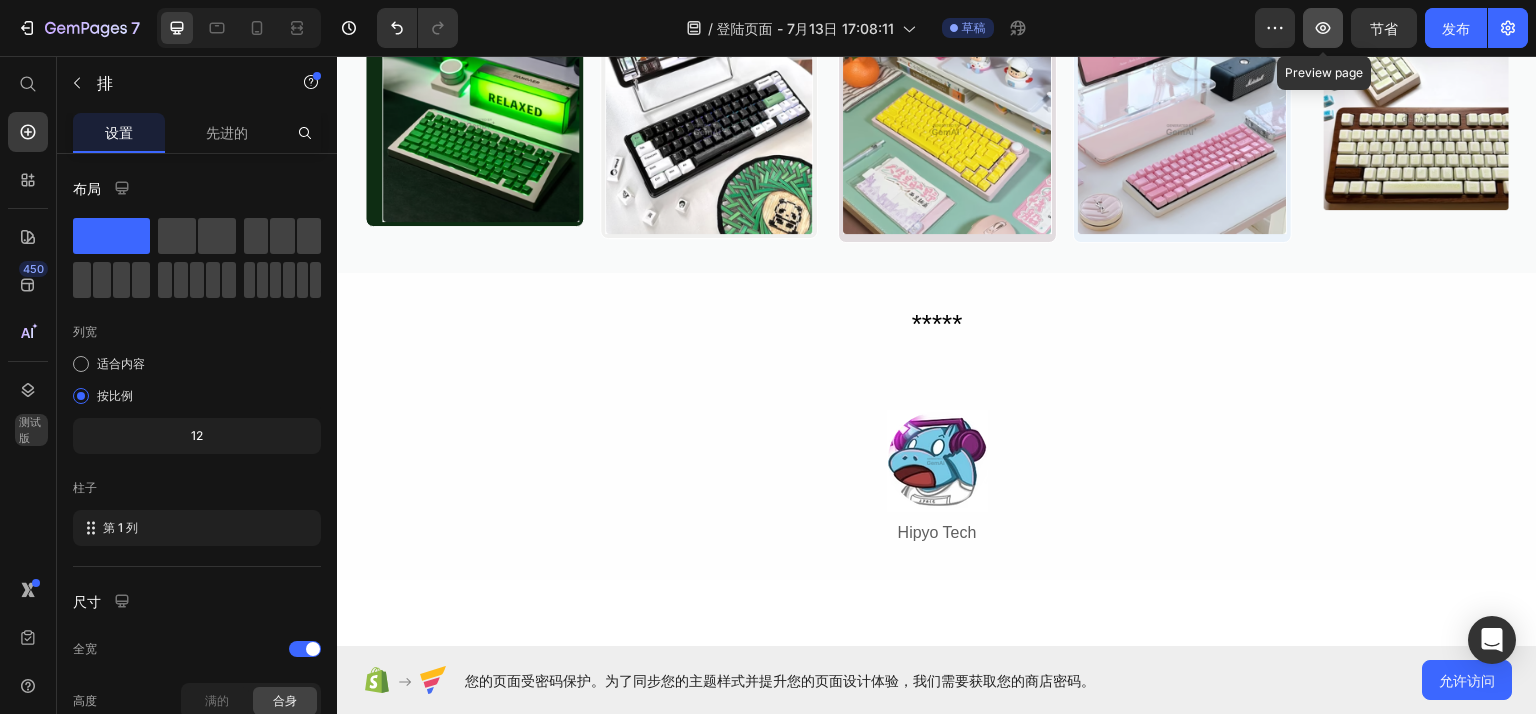 click 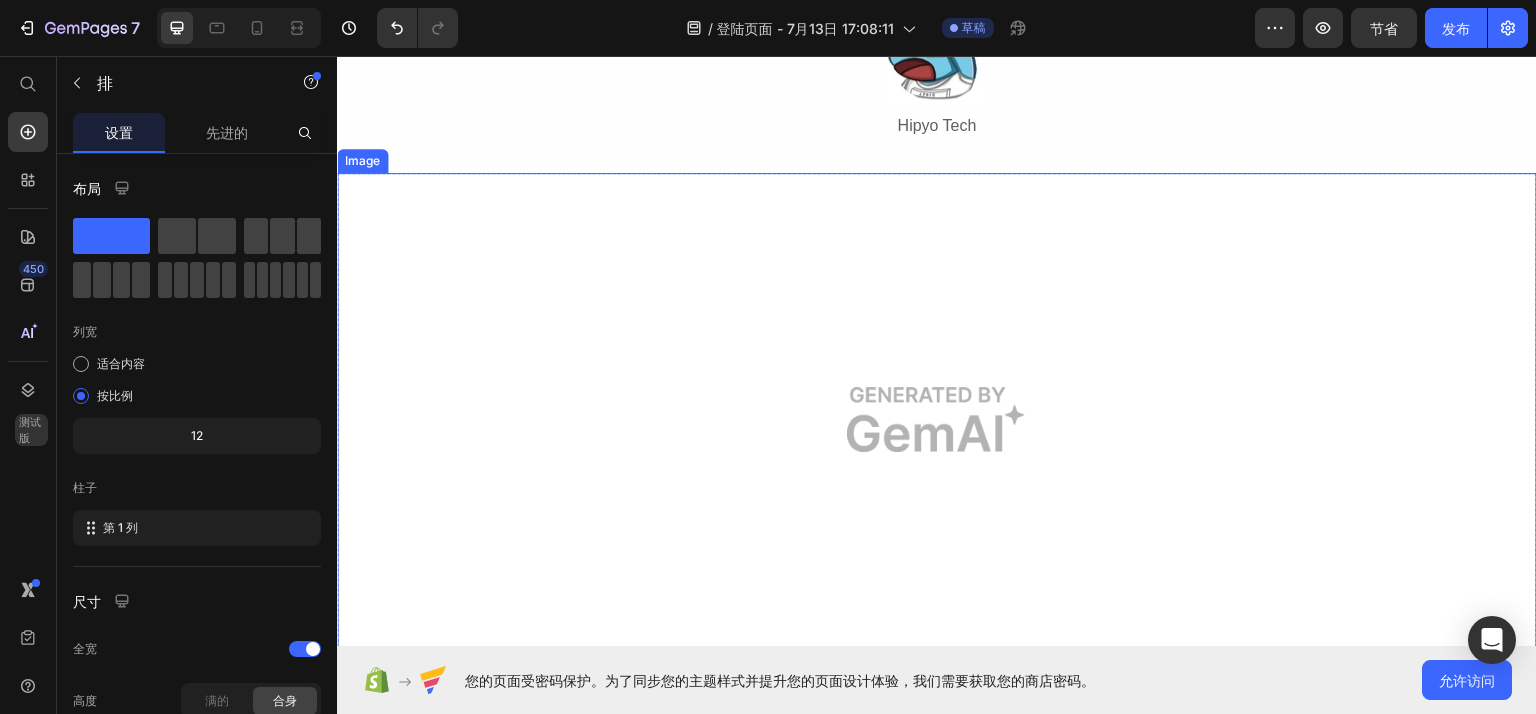 scroll, scrollTop: 4500, scrollLeft: 0, axis: vertical 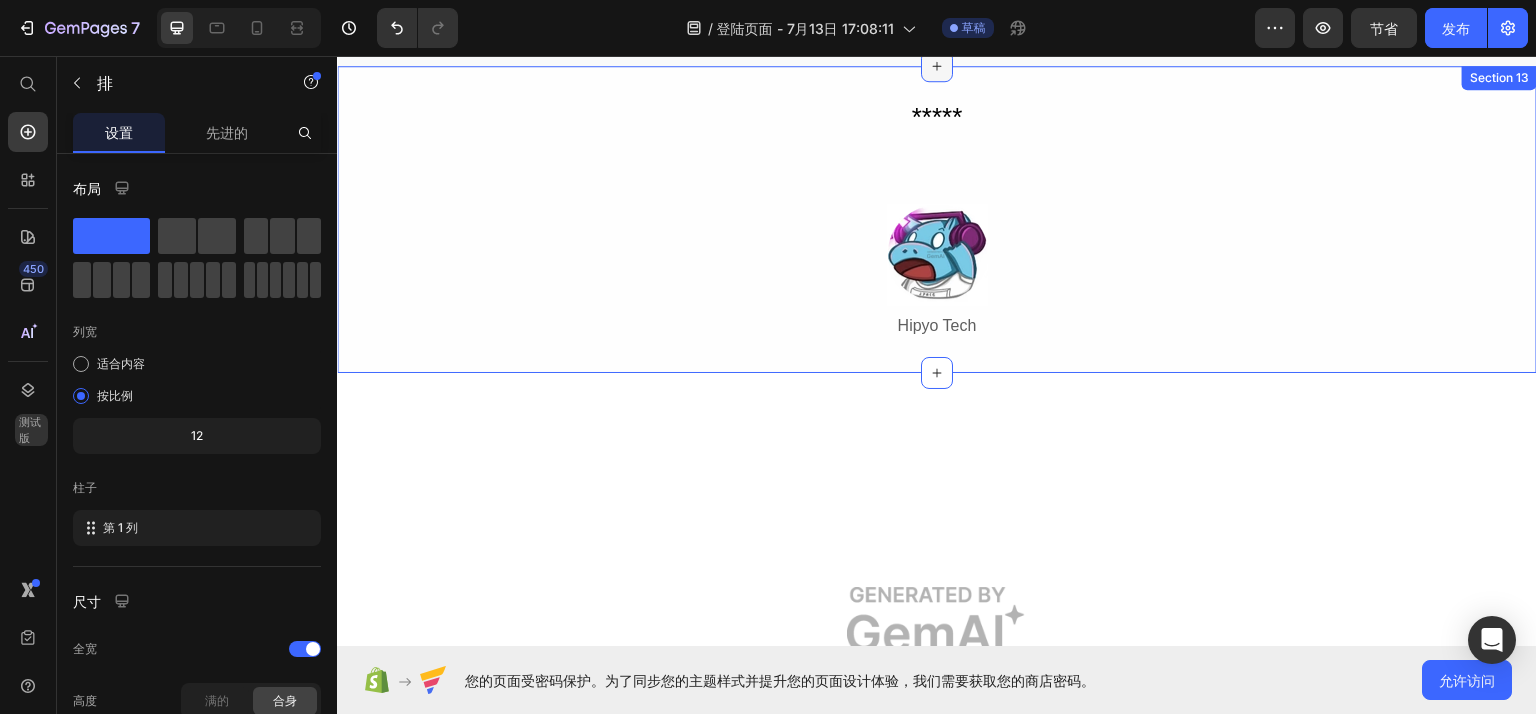 click at bounding box center (937, 65) 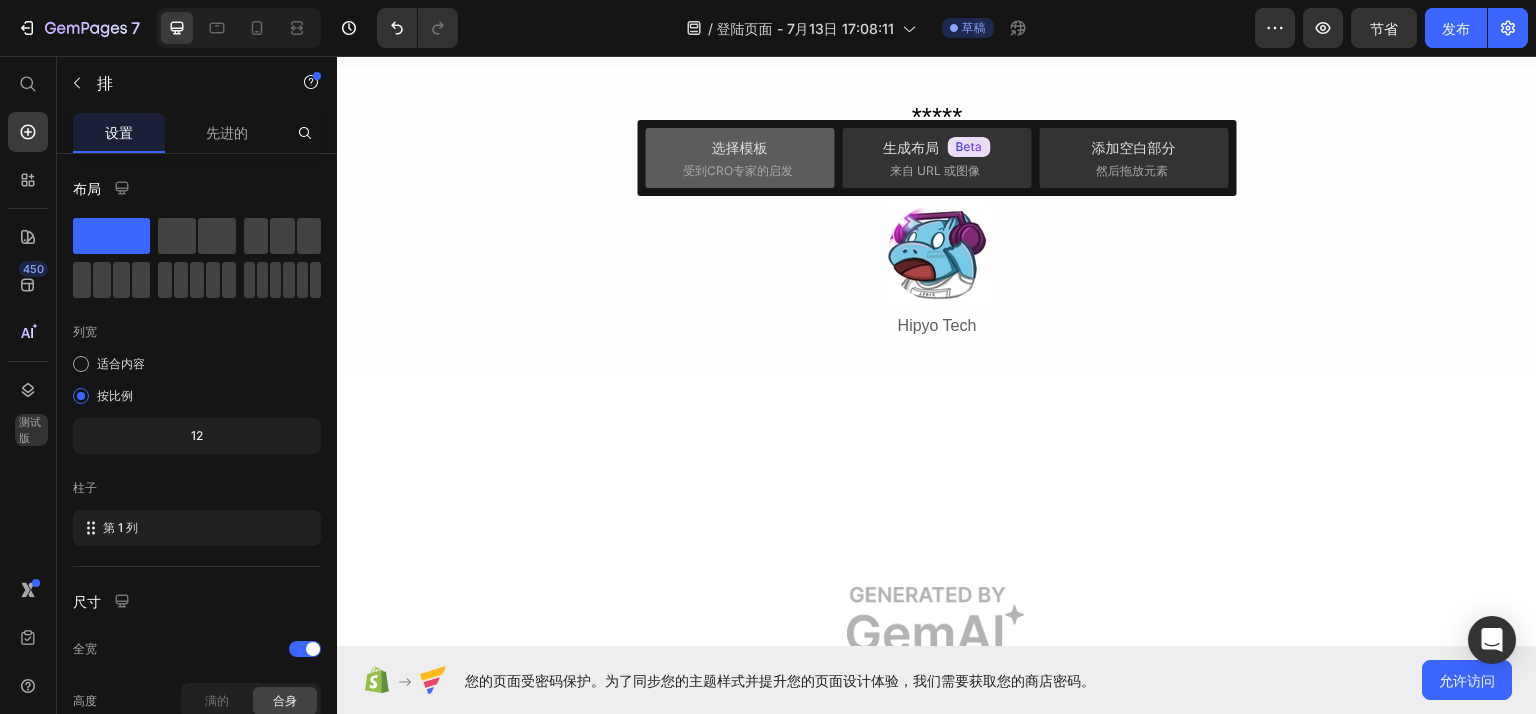 click on "选择模板 受到CRO专家的启发" 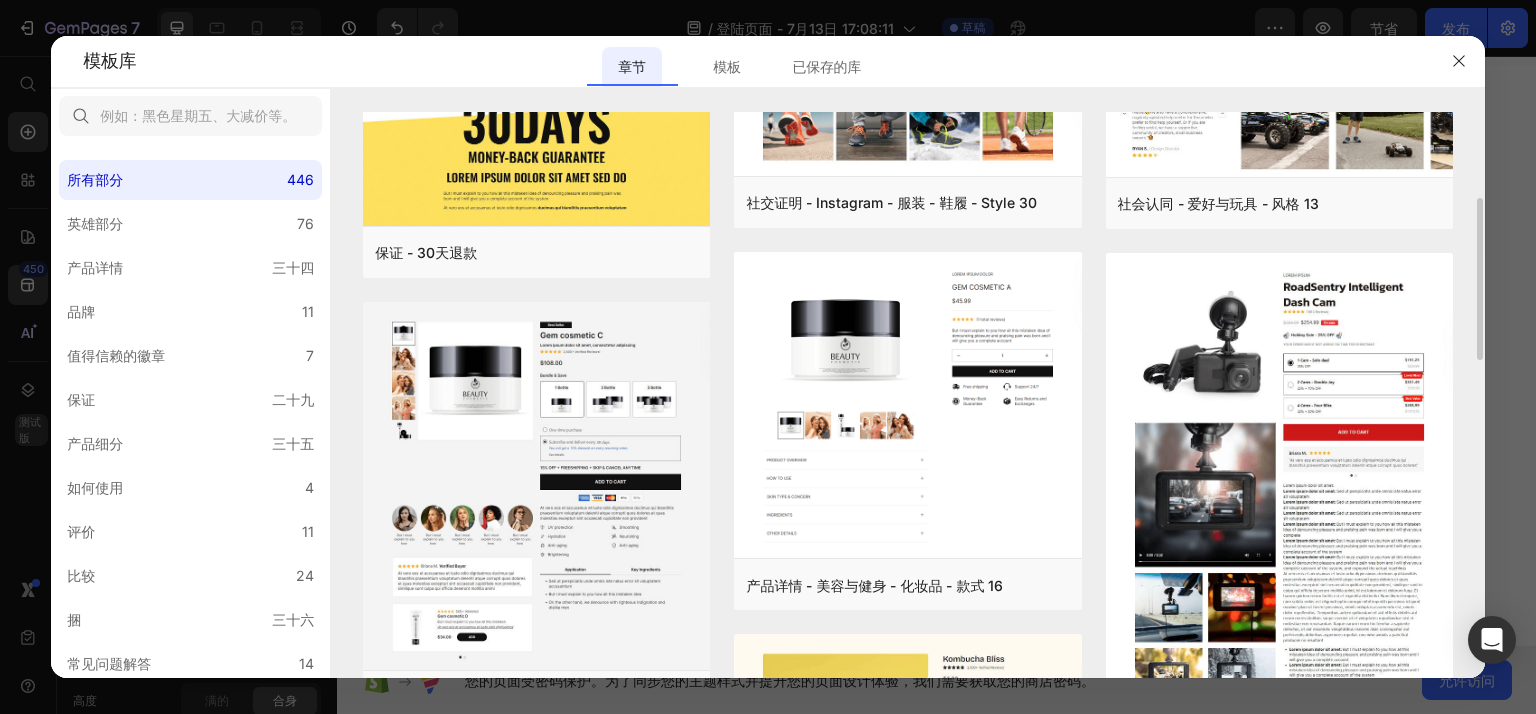 scroll, scrollTop: 0, scrollLeft: 0, axis: both 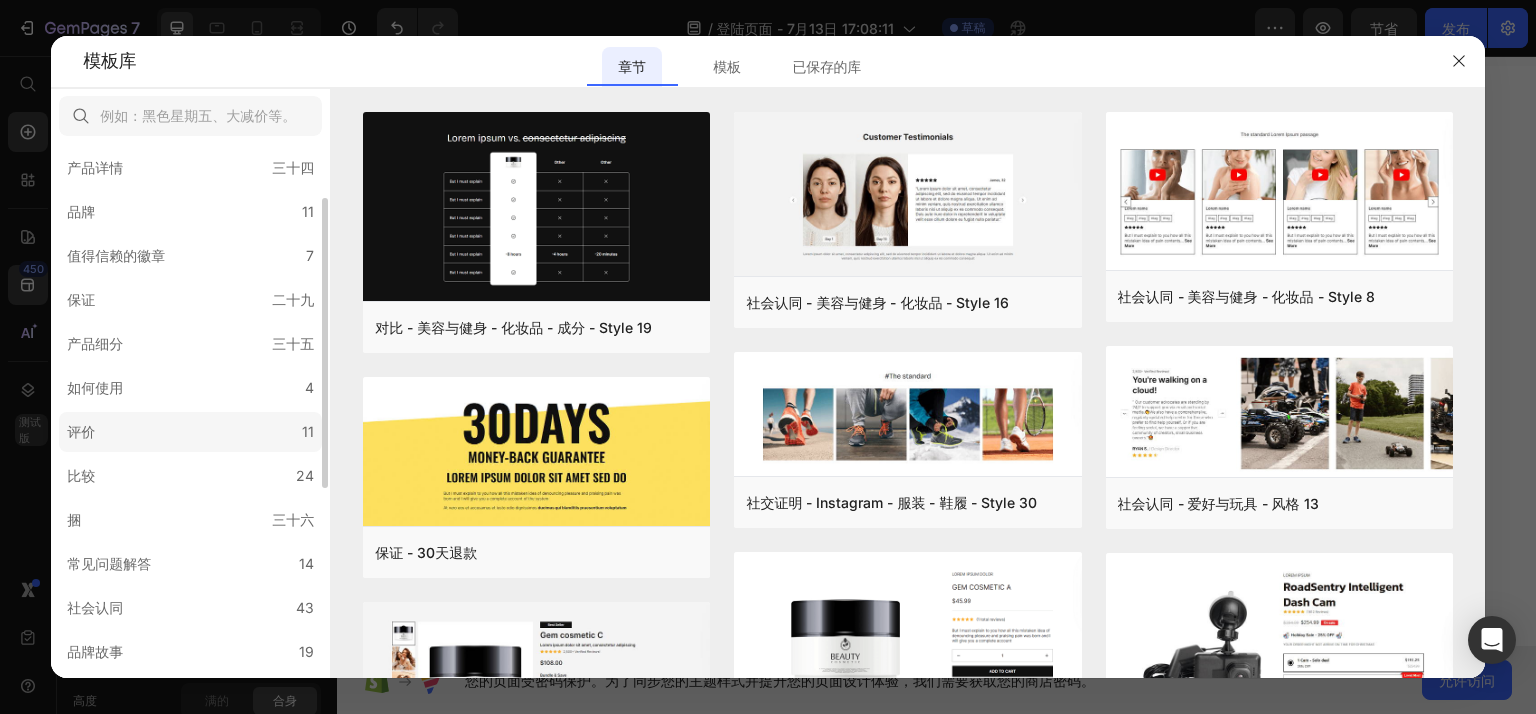 click on "评价 11" 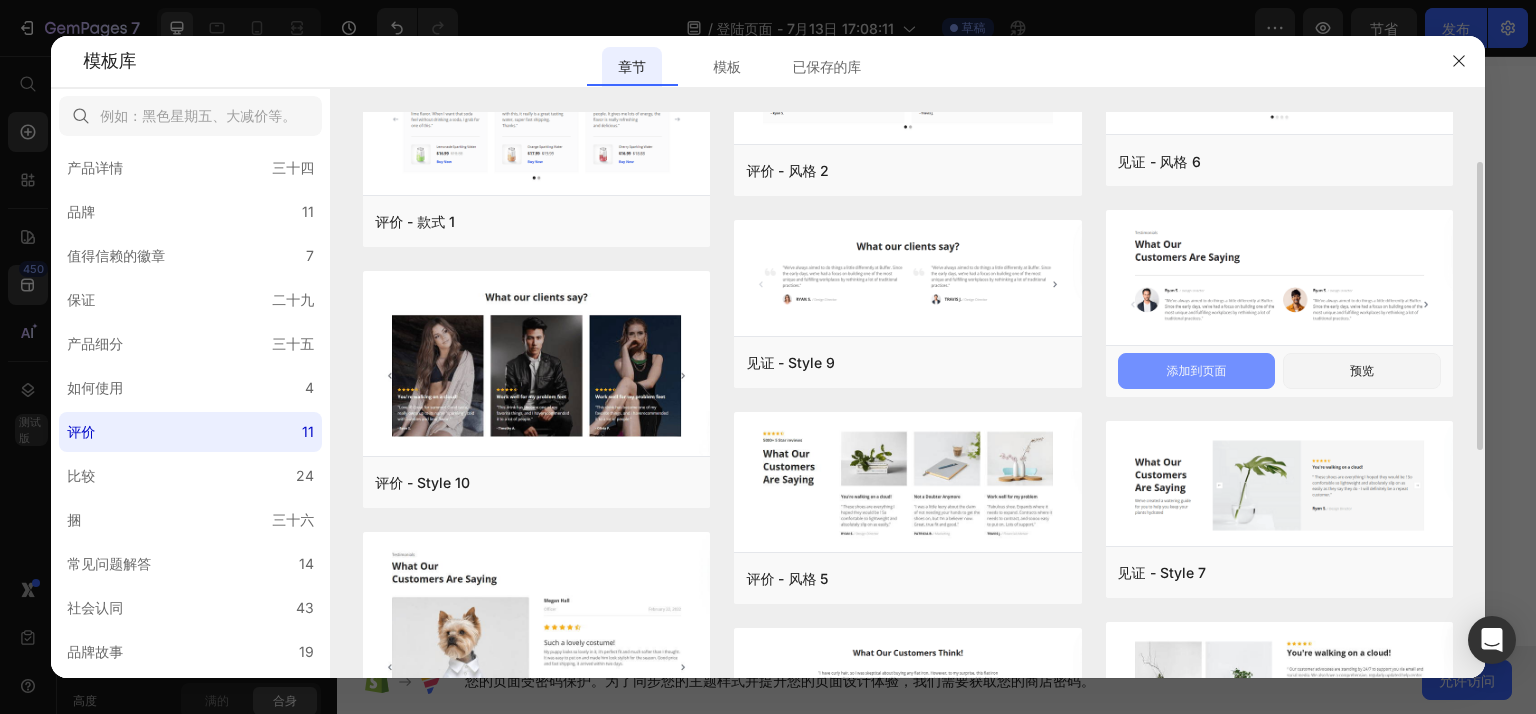 scroll, scrollTop: 200, scrollLeft: 0, axis: vertical 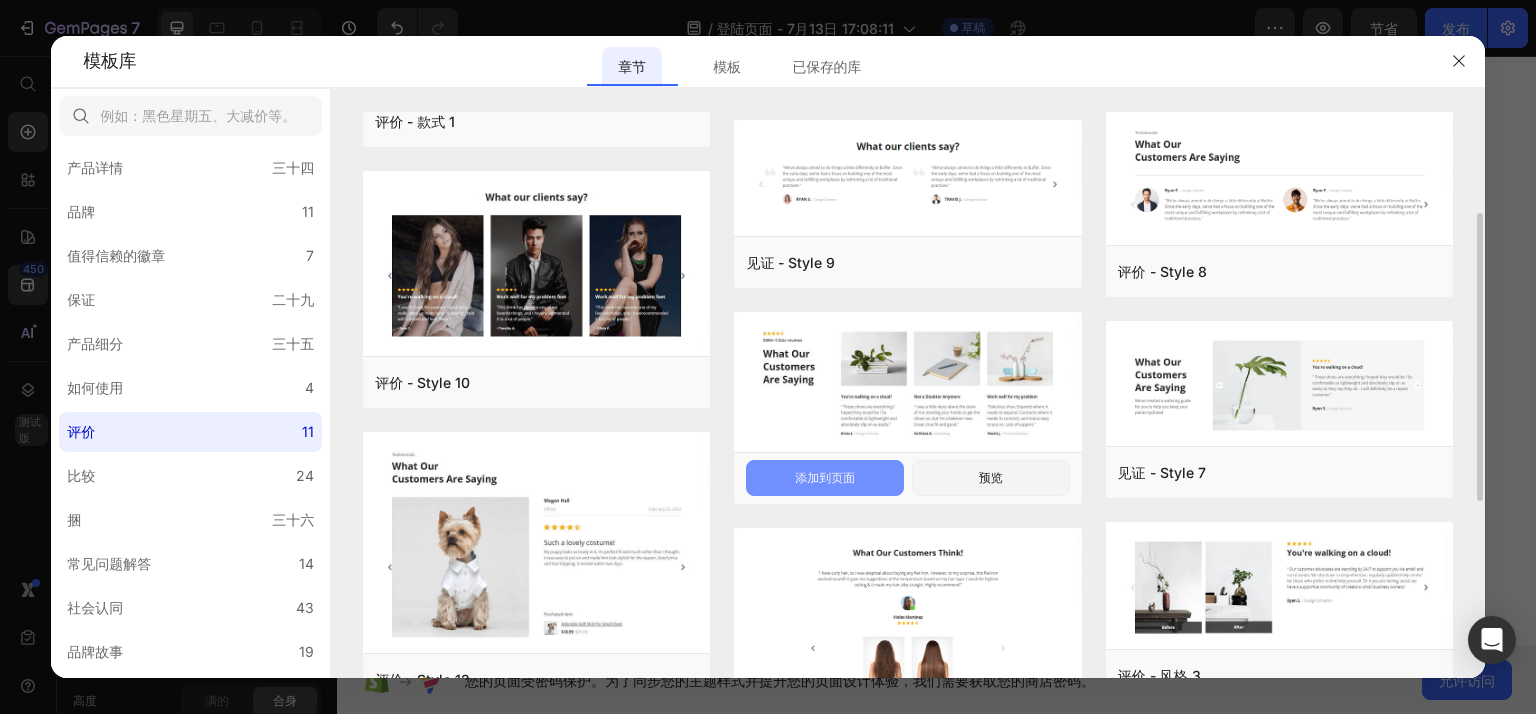 click on "添加到页面" at bounding box center [825, 478] 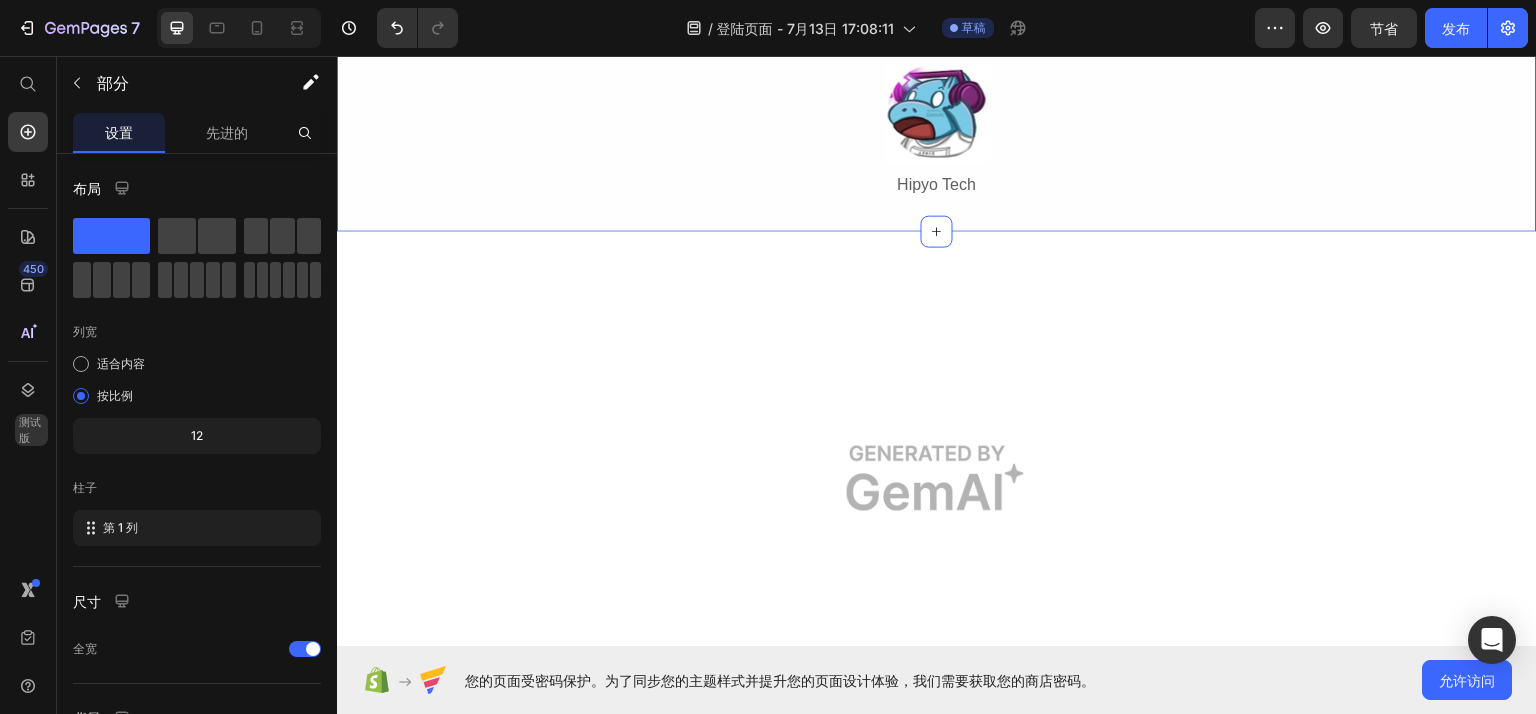 scroll, scrollTop: 5032, scrollLeft: 0, axis: vertical 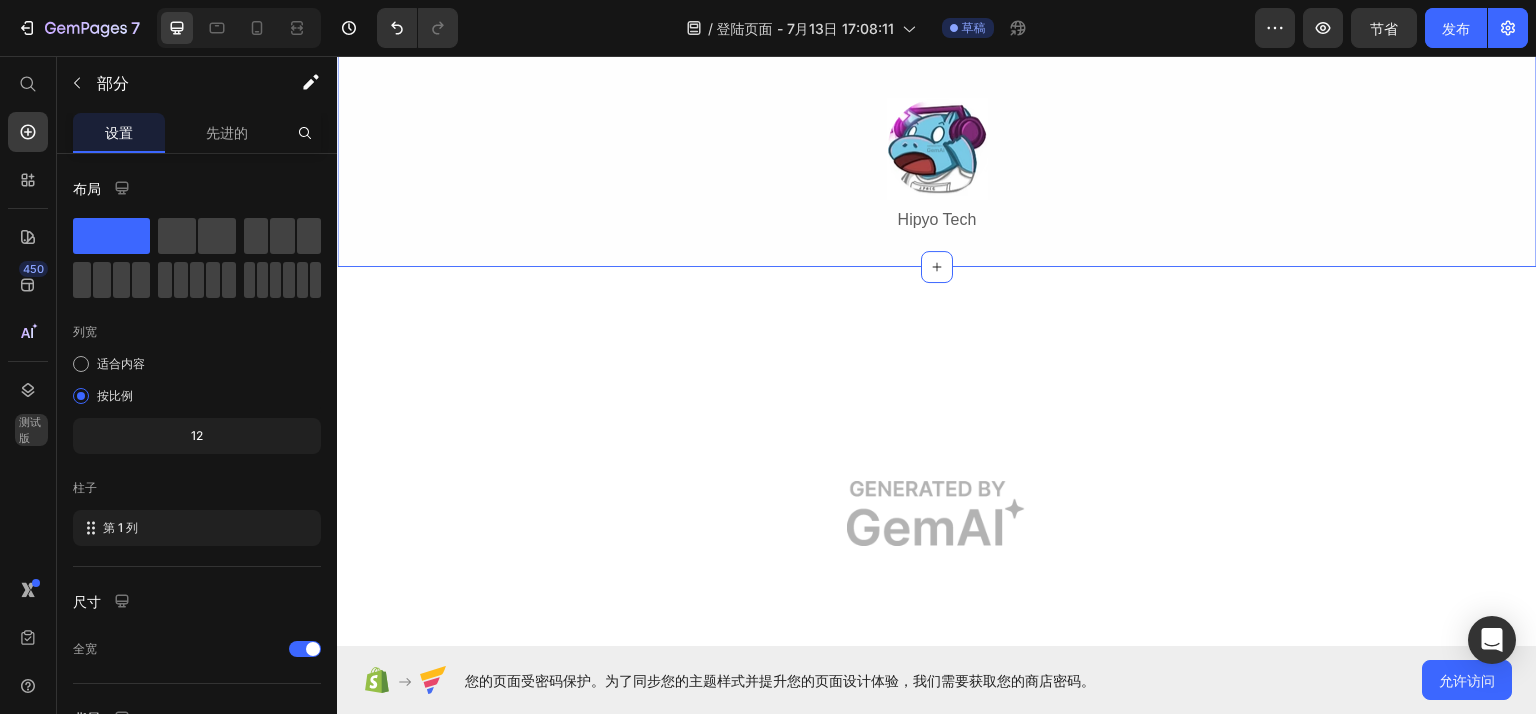 click on "***** Text Block Image Hipyo Tech Text Block Row" at bounding box center (937, 112) 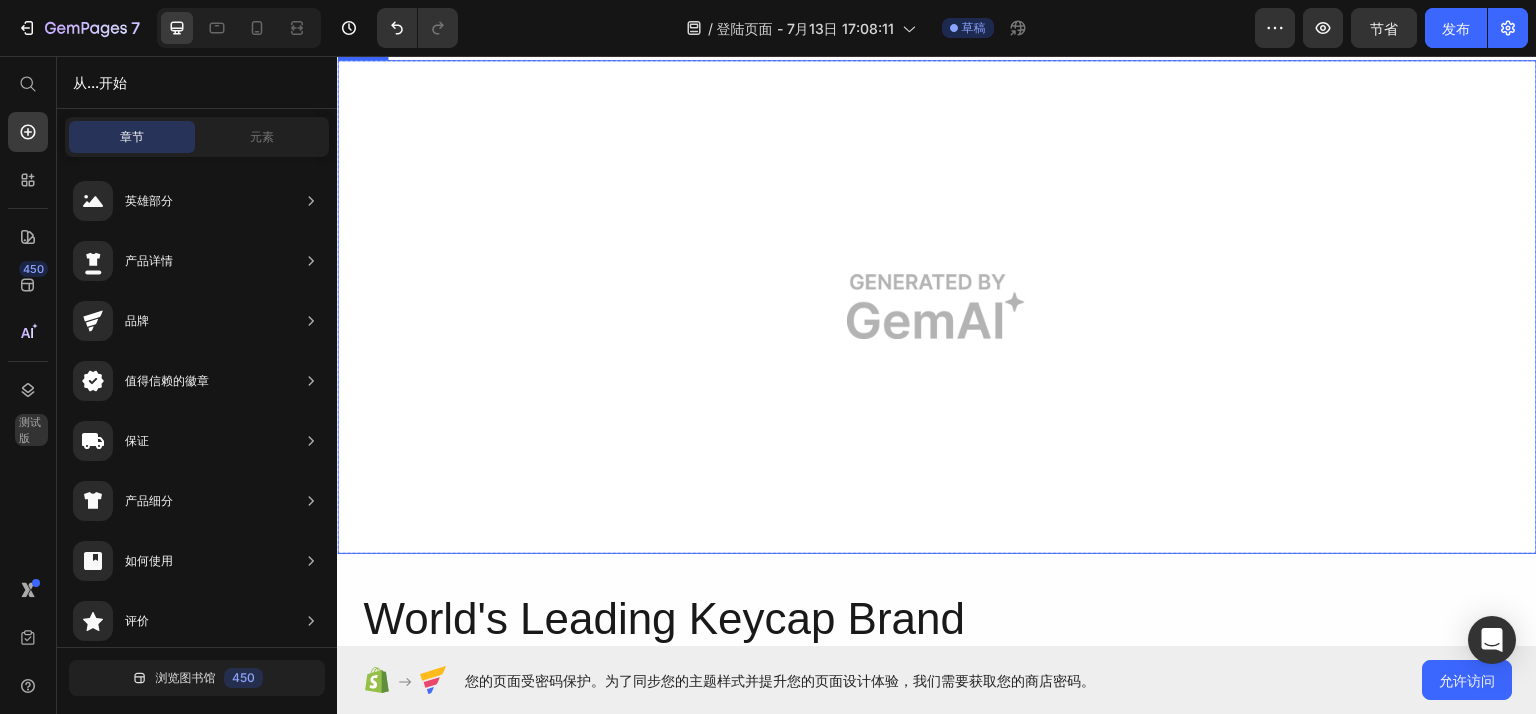 click at bounding box center (937, 306) 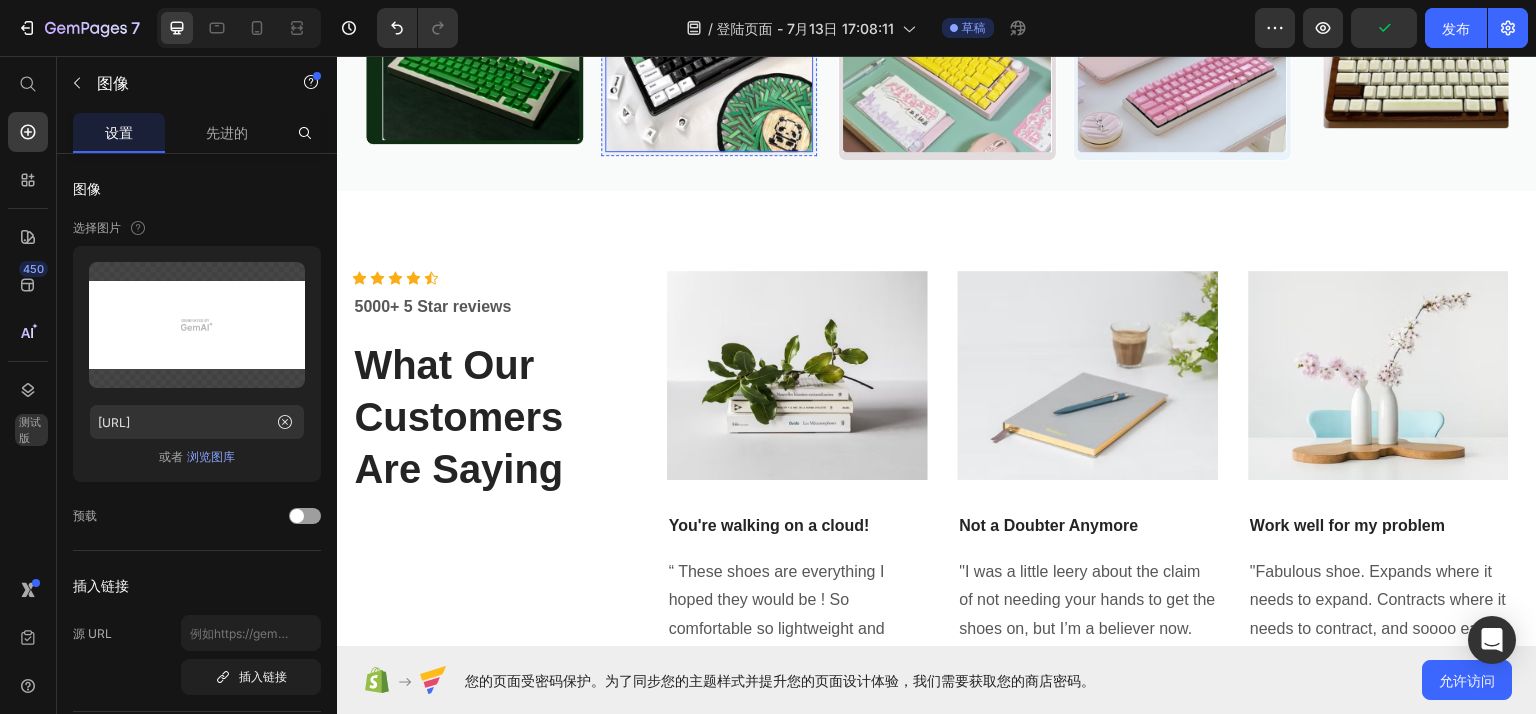 scroll, scrollTop: 4532, scrollLeft: 0, axis: vertical 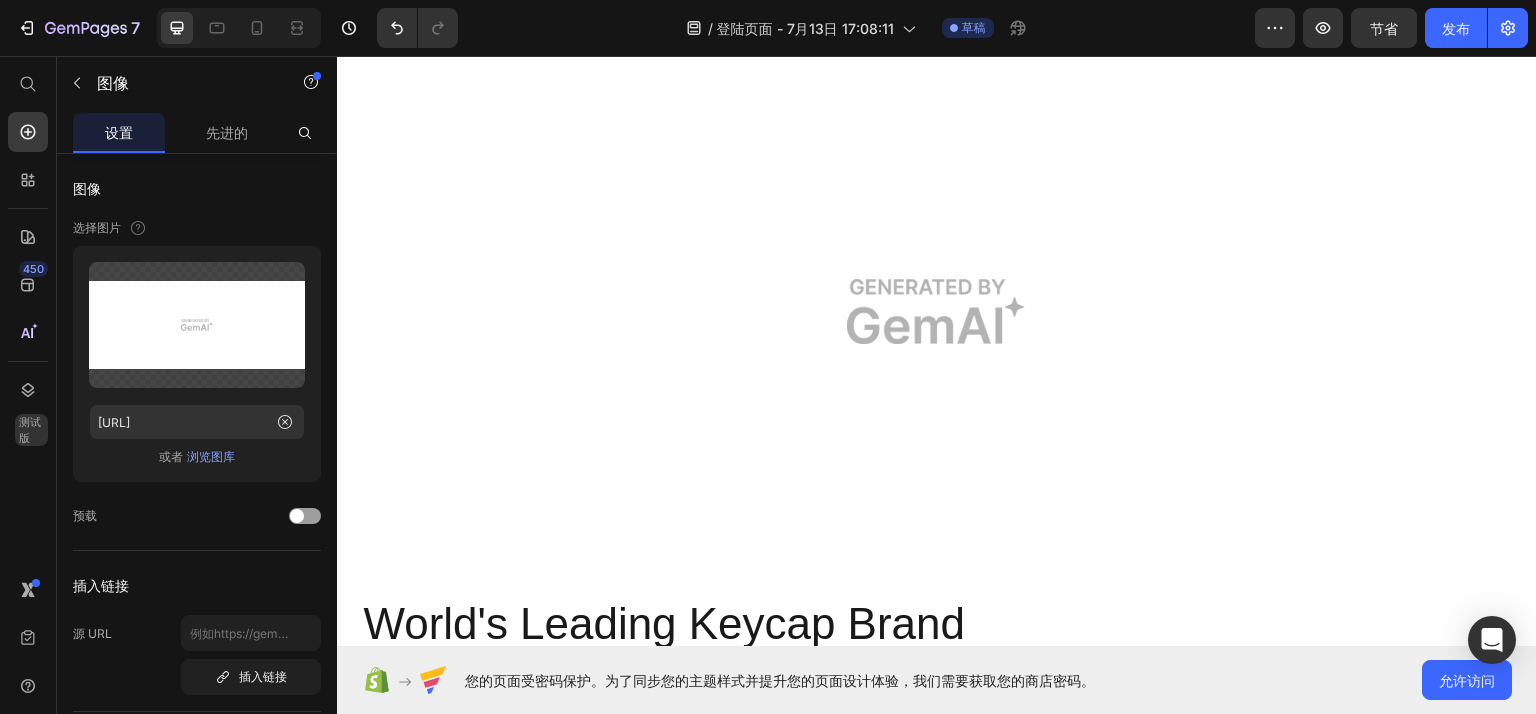 click at bounding box center (937, 311) 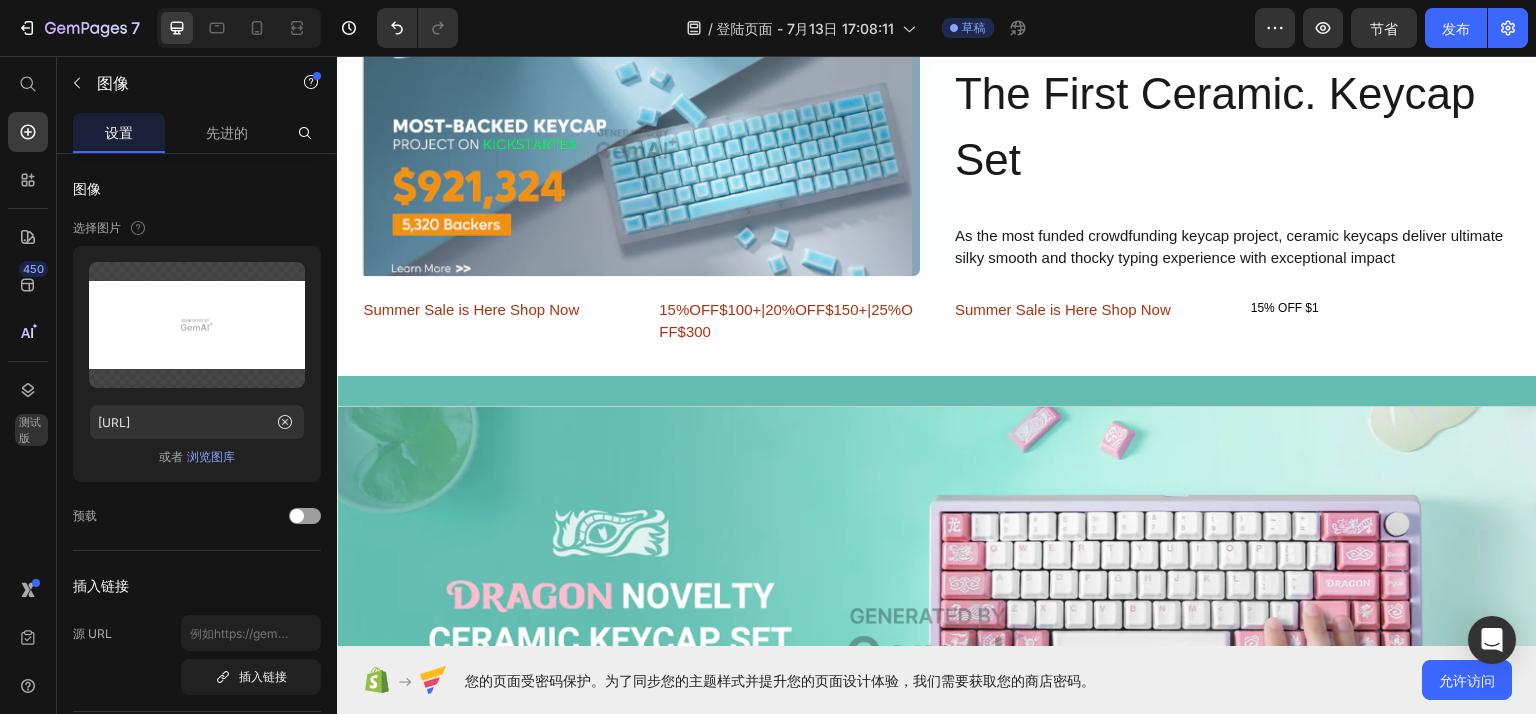 scroll, scrollTop: 5809, scrollLeft: 0, axis: vertical 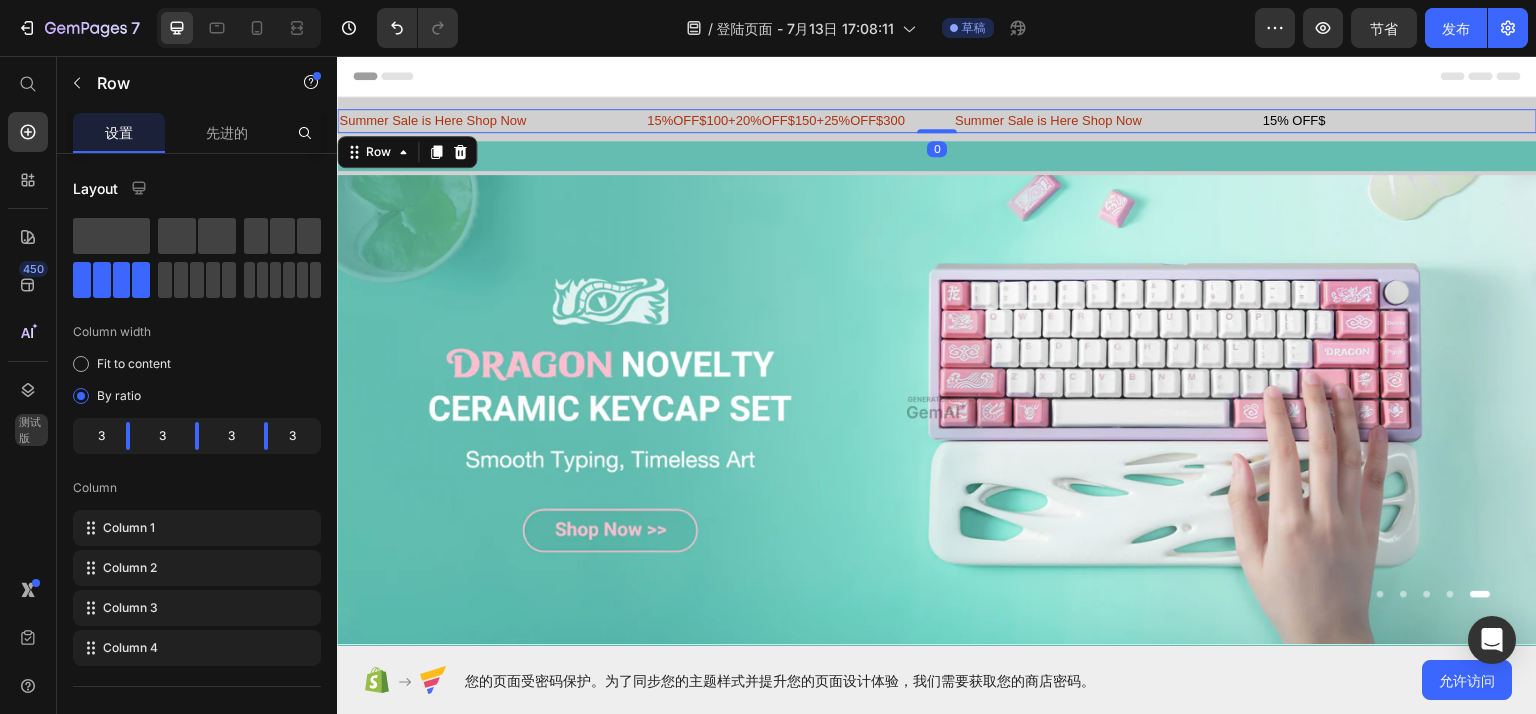 click on "Summer Sale is Here Shop Now Text Block 15%OFF$100+20%OFF$150+25%OFF$300 Text Block Summer Sale is Here Shop Now Text Block 15% OFF$ Text Block Row   0" at bounding box center [937, 120] 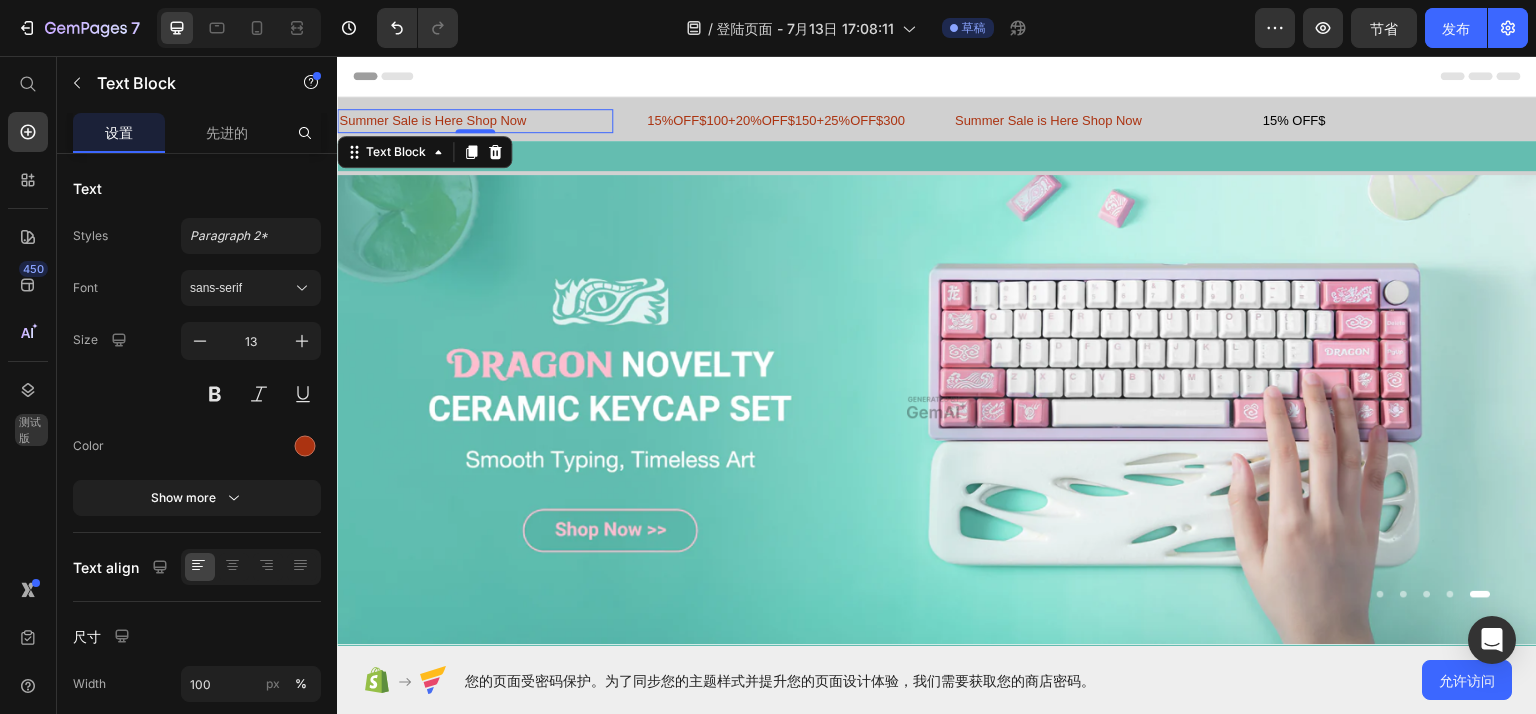 click on "Summer Sale is Here Shop Now" at bounding box center (475, 120) 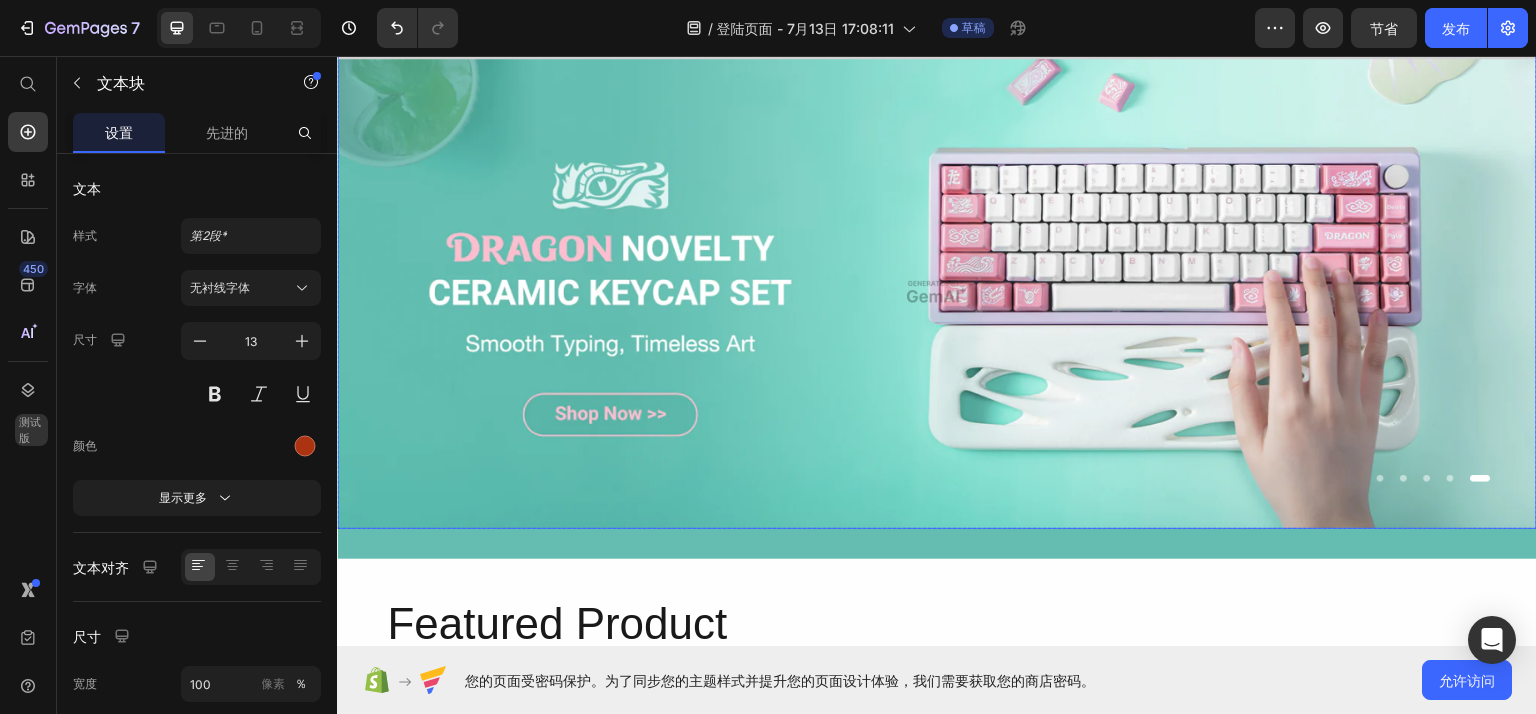 scroll, scrollTop: 200, scrollLeft: 0, axis: vertical 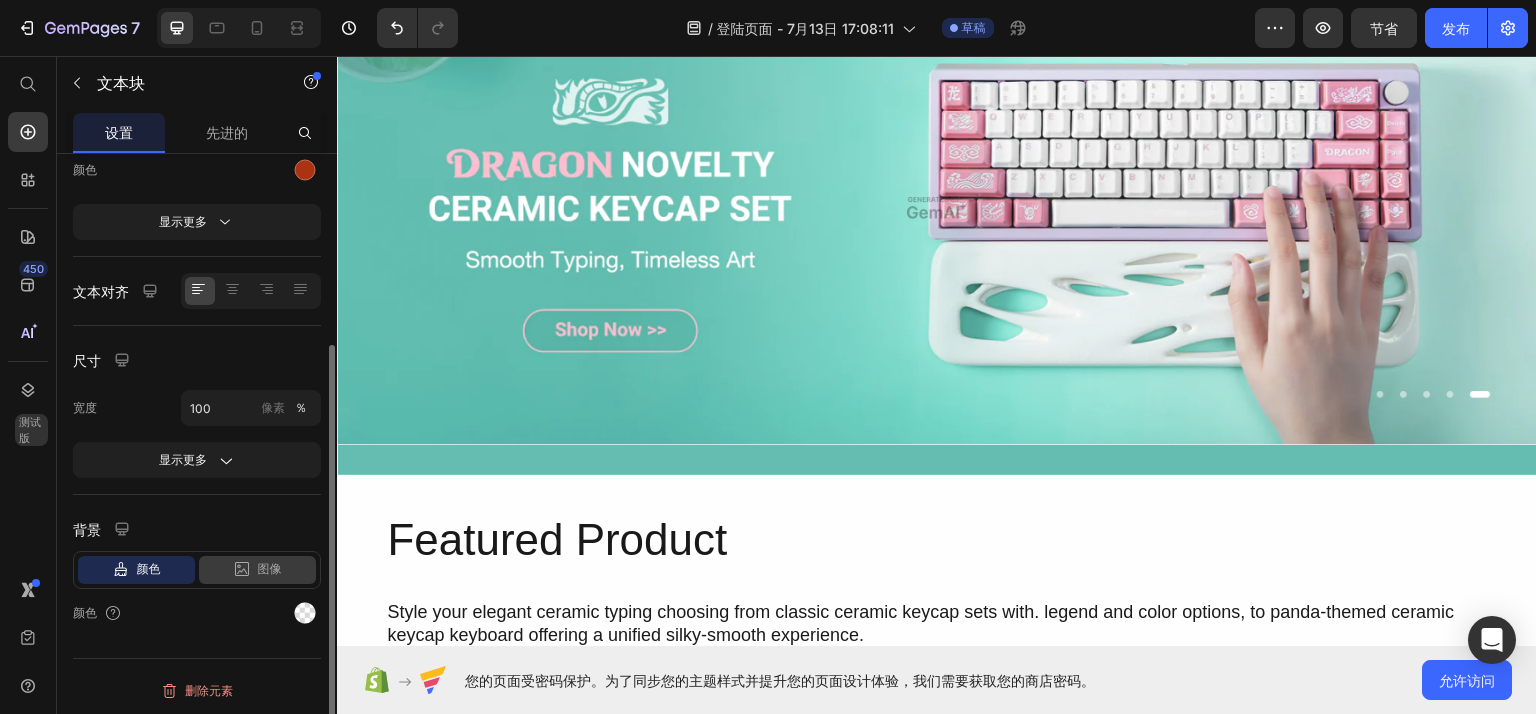 drag, startPoint x: 240, startPoint y: 560, endPoint x: 231, endPoint y: 553, distance: 11.401754 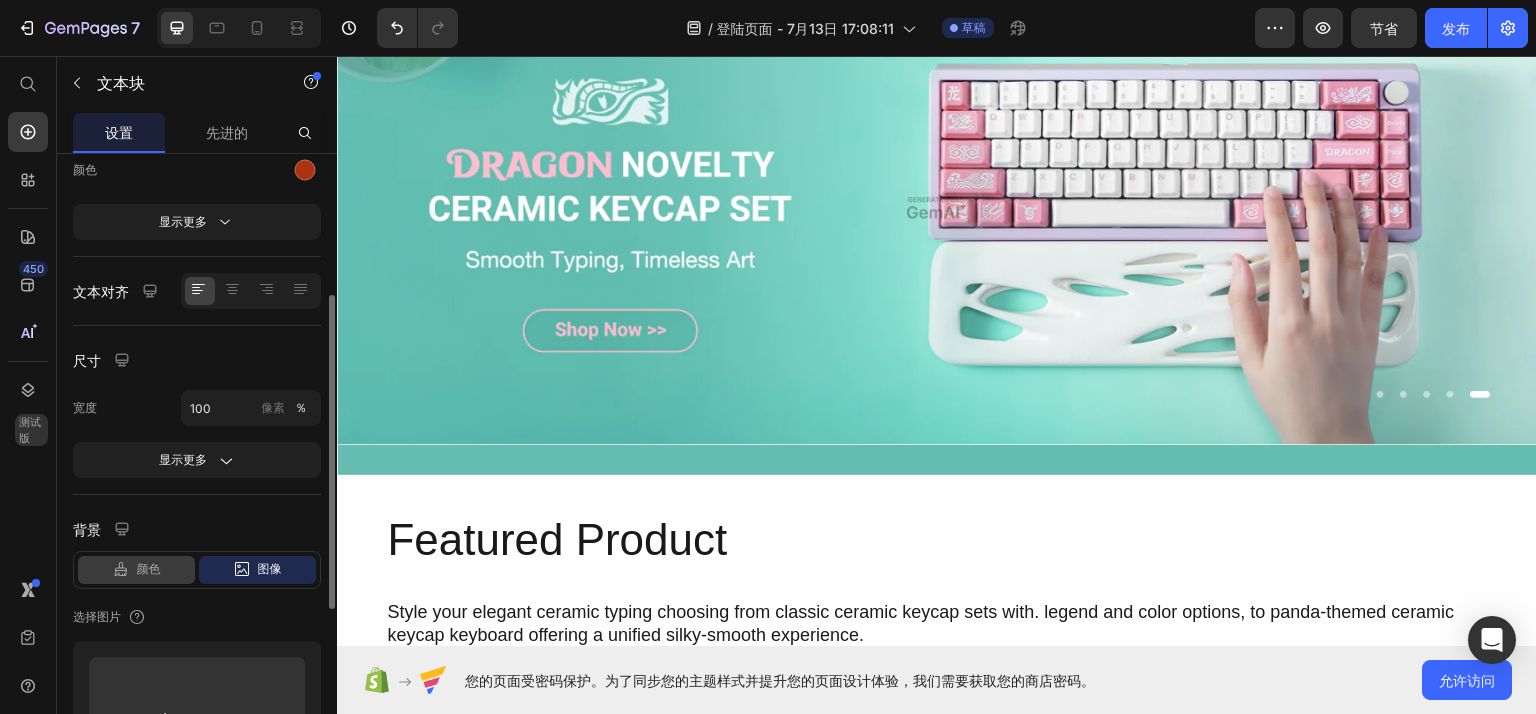 click on "颜色" 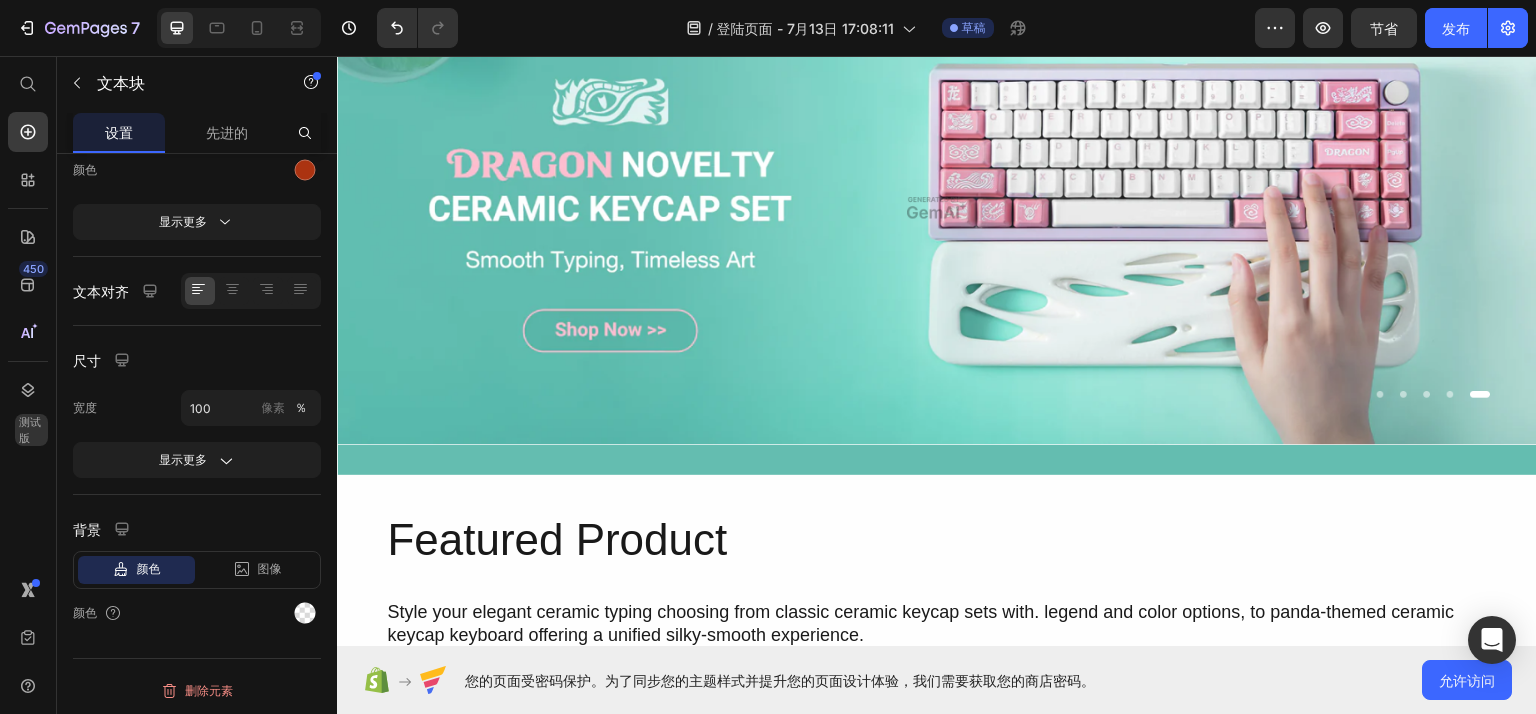 scroll, scrollTop: 76, scrollLeft: 0, axis: vertical 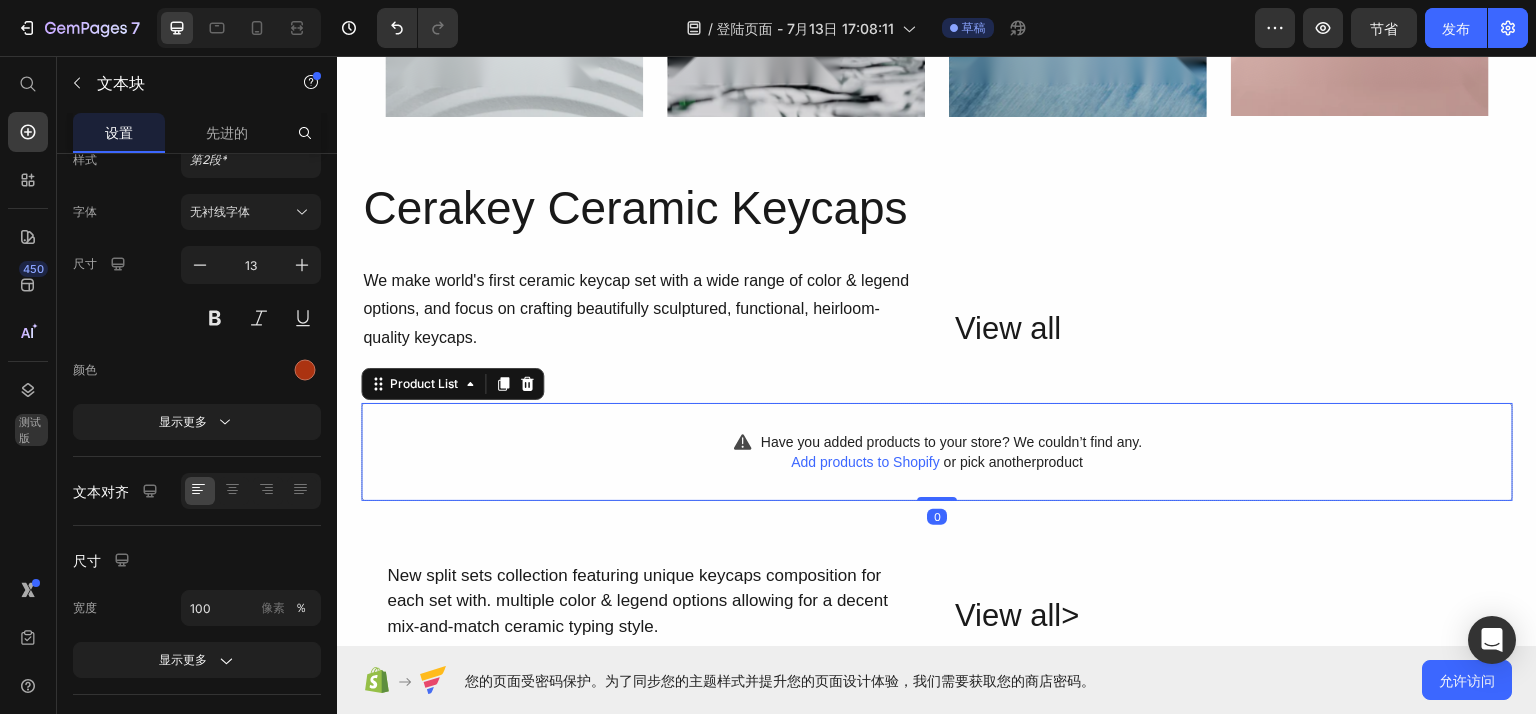 click on "Have you added products to your store? We couldn’t find any. Add products to Shopify   or pick another  product" at bounding box center (937, 451) 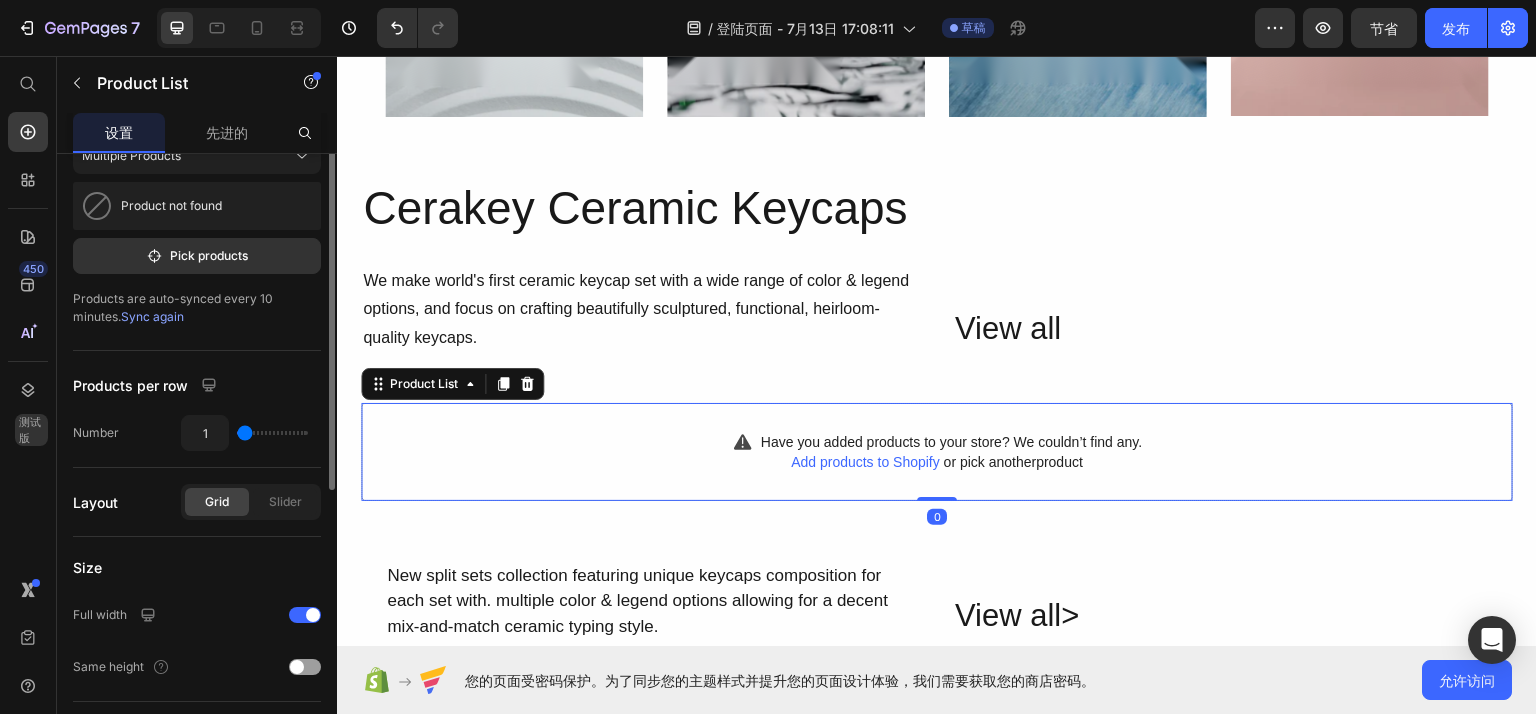 scroll, scrollTop: 0, scrollLeft: 0, axis: both 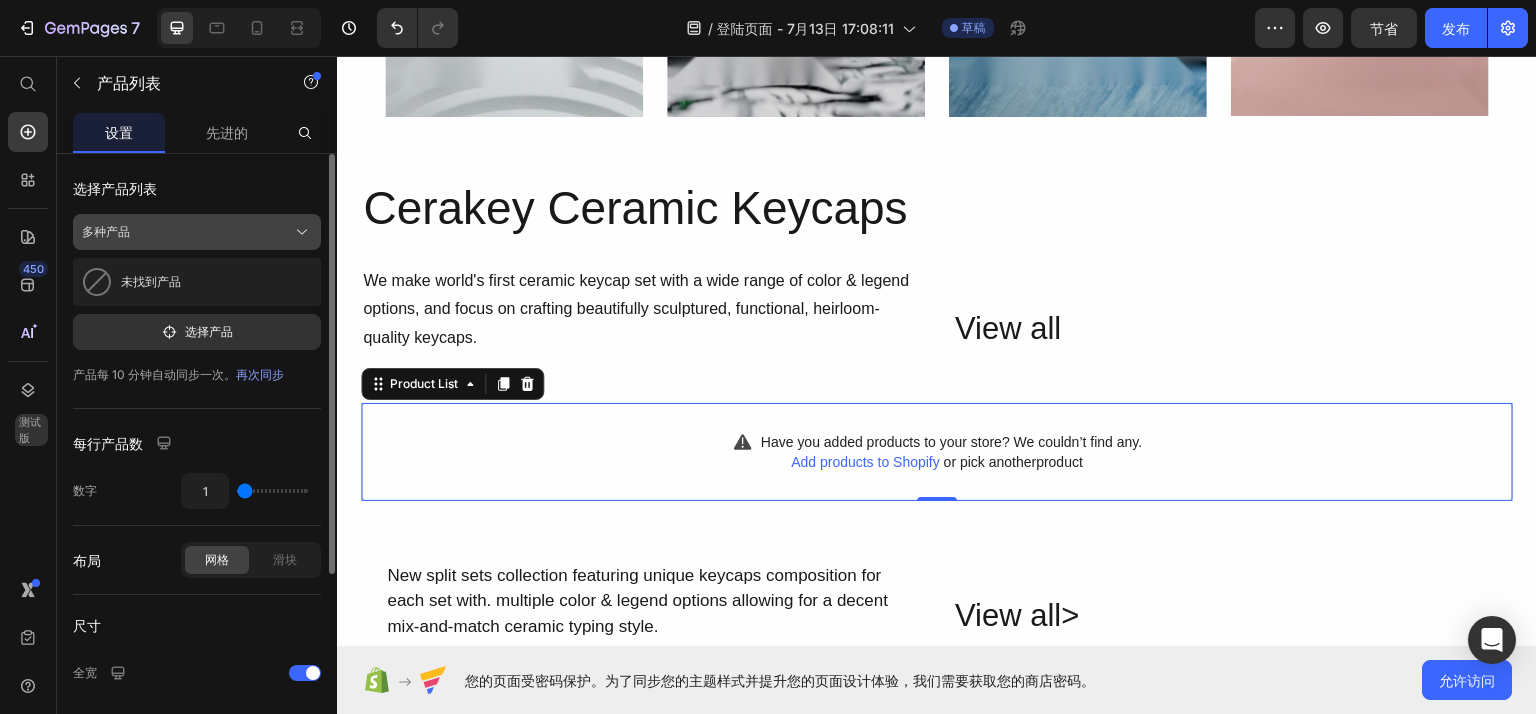 click on "多种产品" 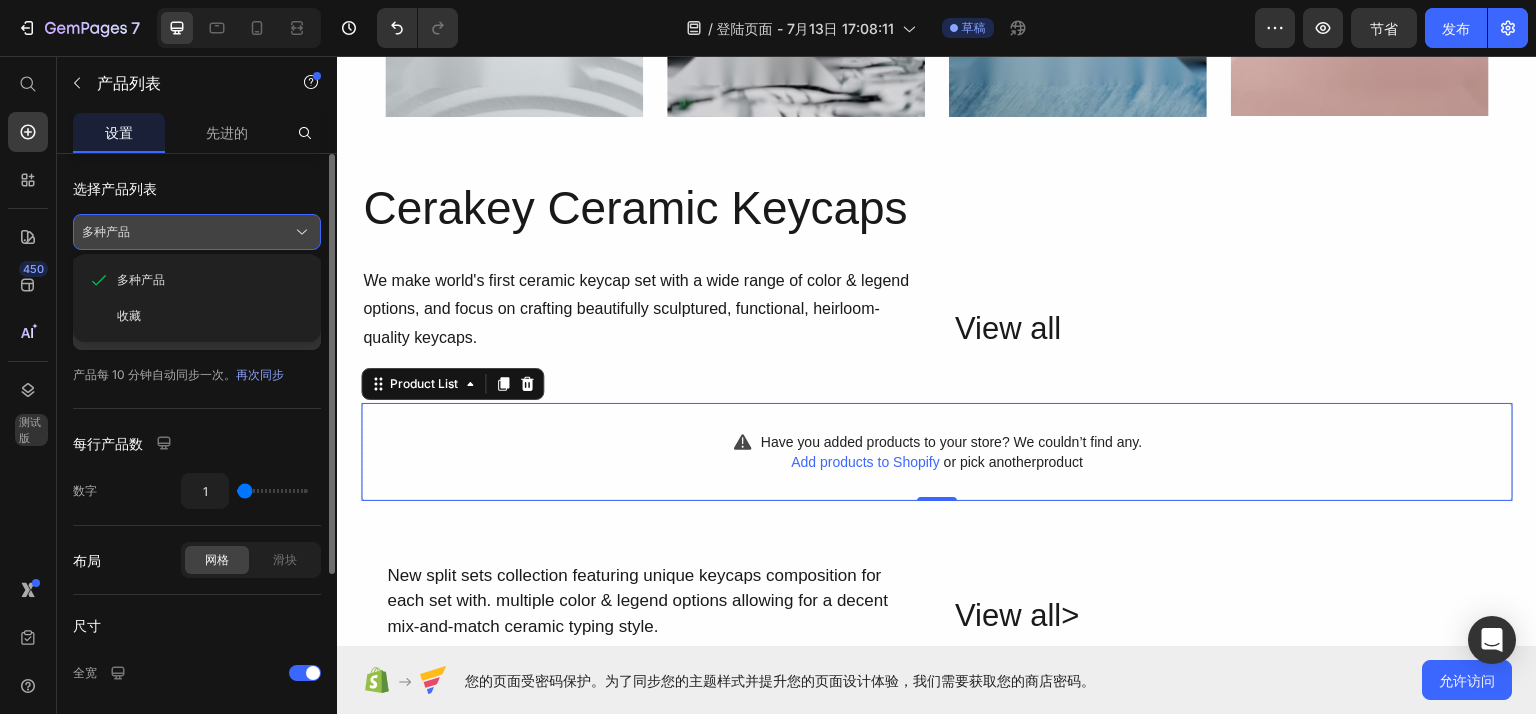 click on "多种产品" 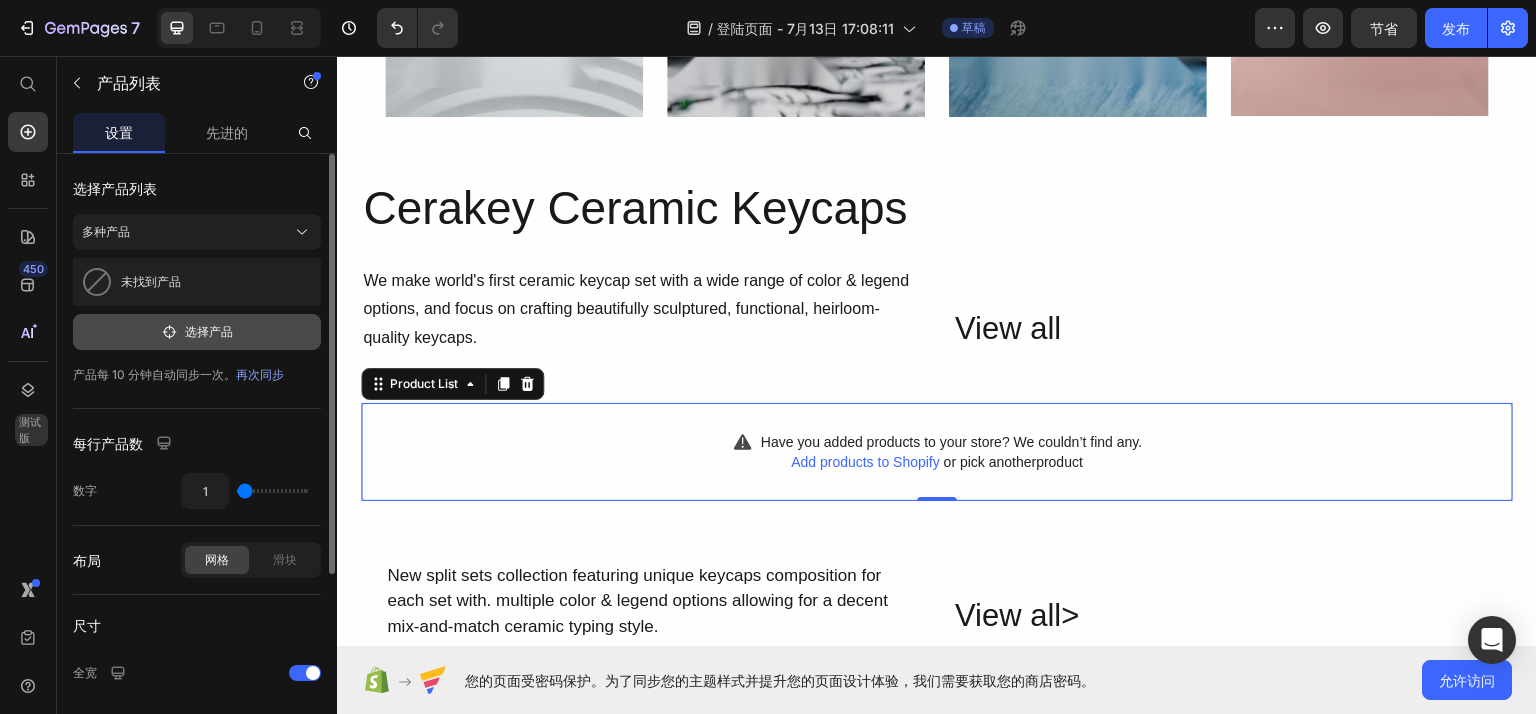 click on "选择产品" at bounding box center (209, 331) 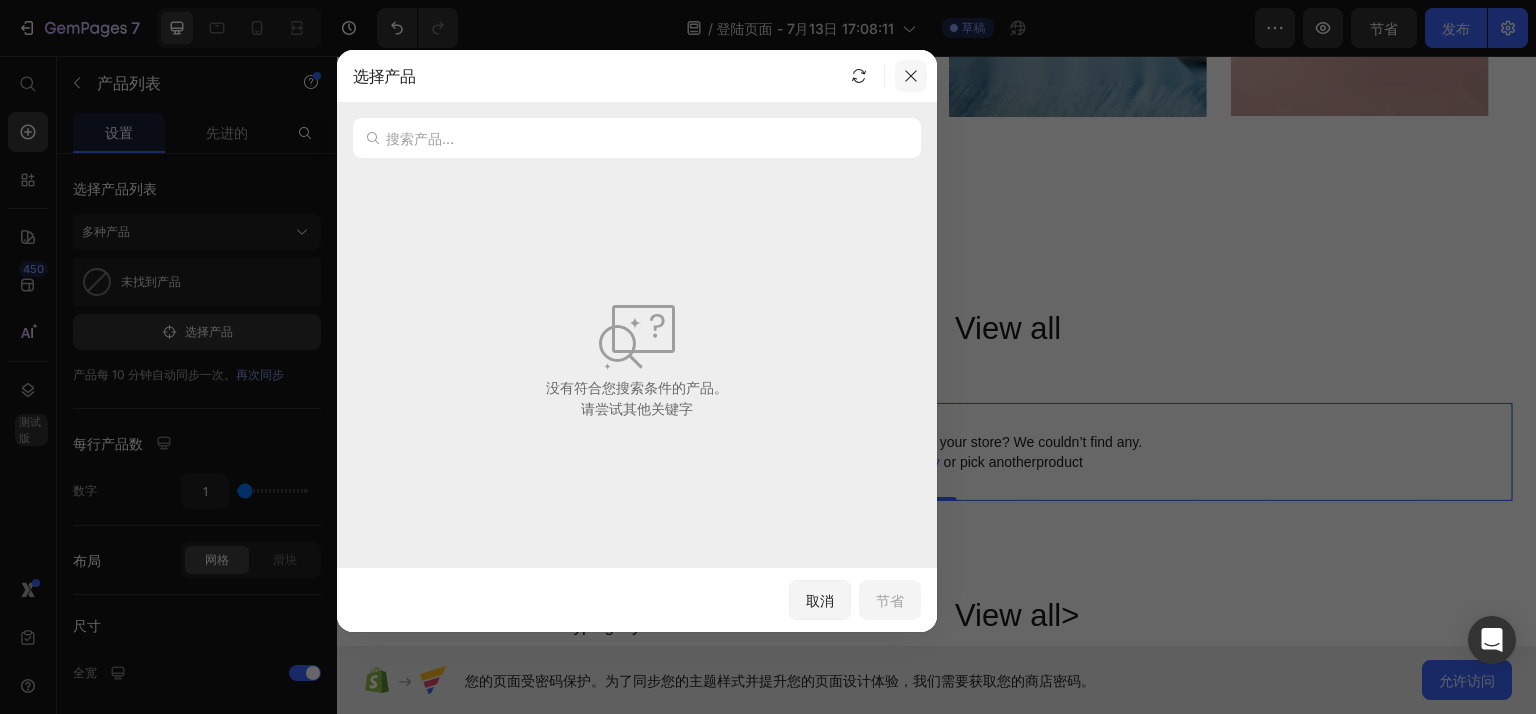 click at bounding box center [911, 76] 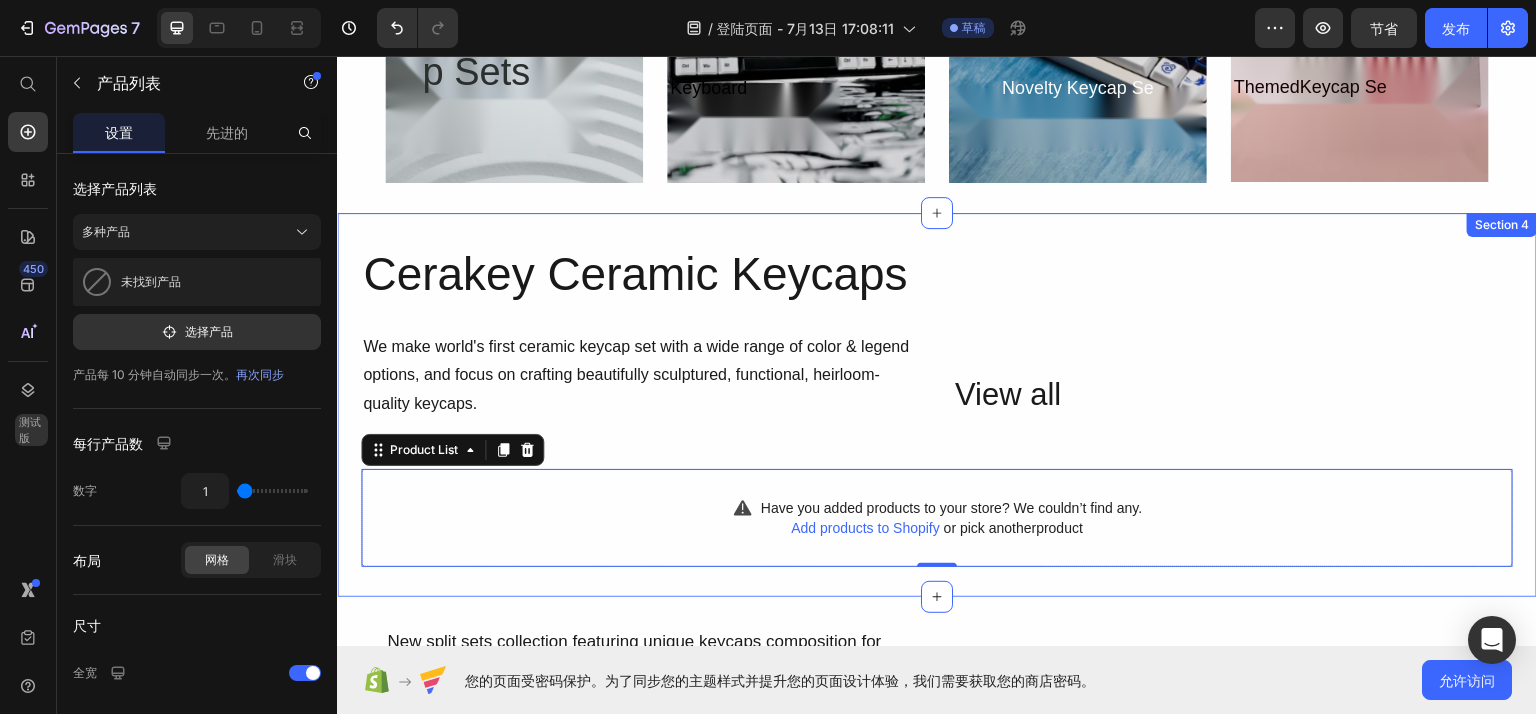 scroll, scrollTop: 1000, scrollLeft: 0, axis: vertical 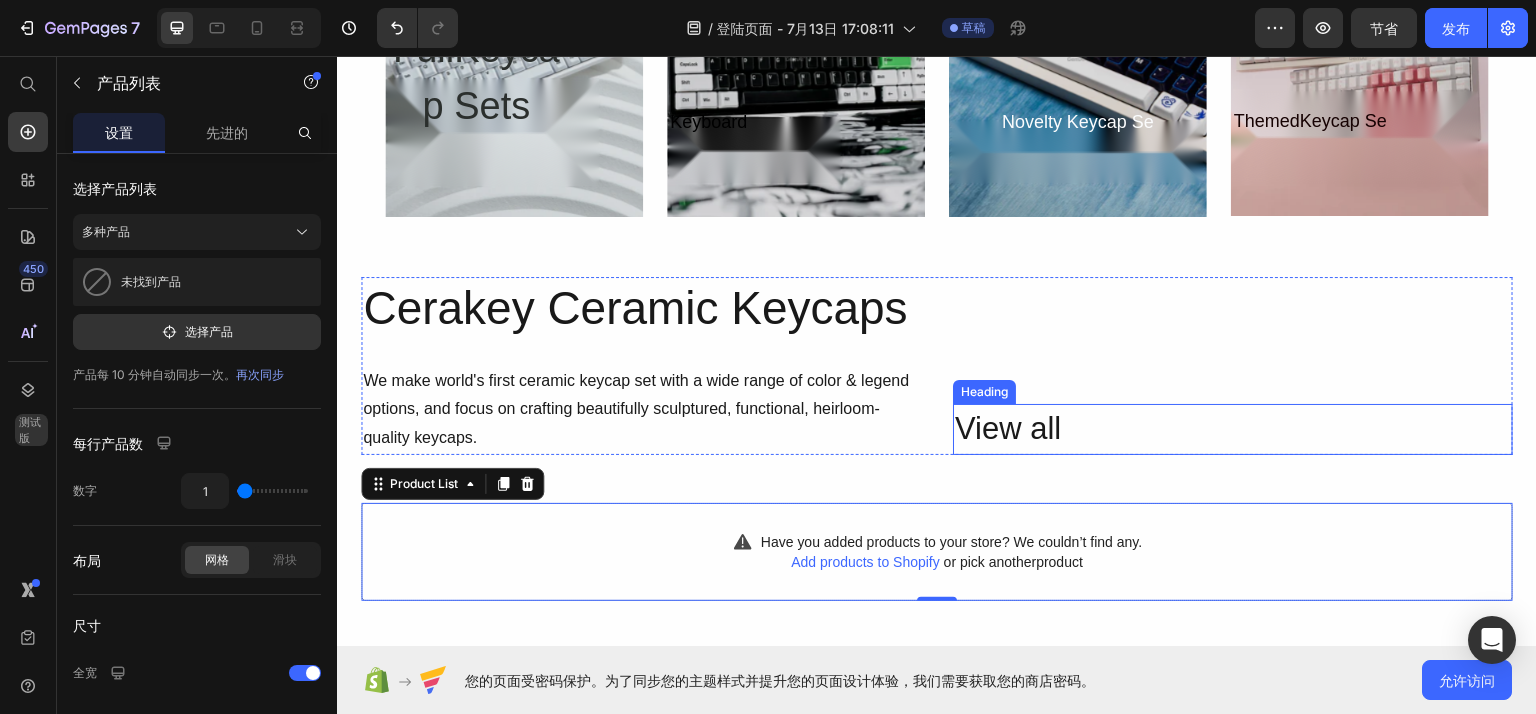 click on "View all" at bounding box center (1233, 428) 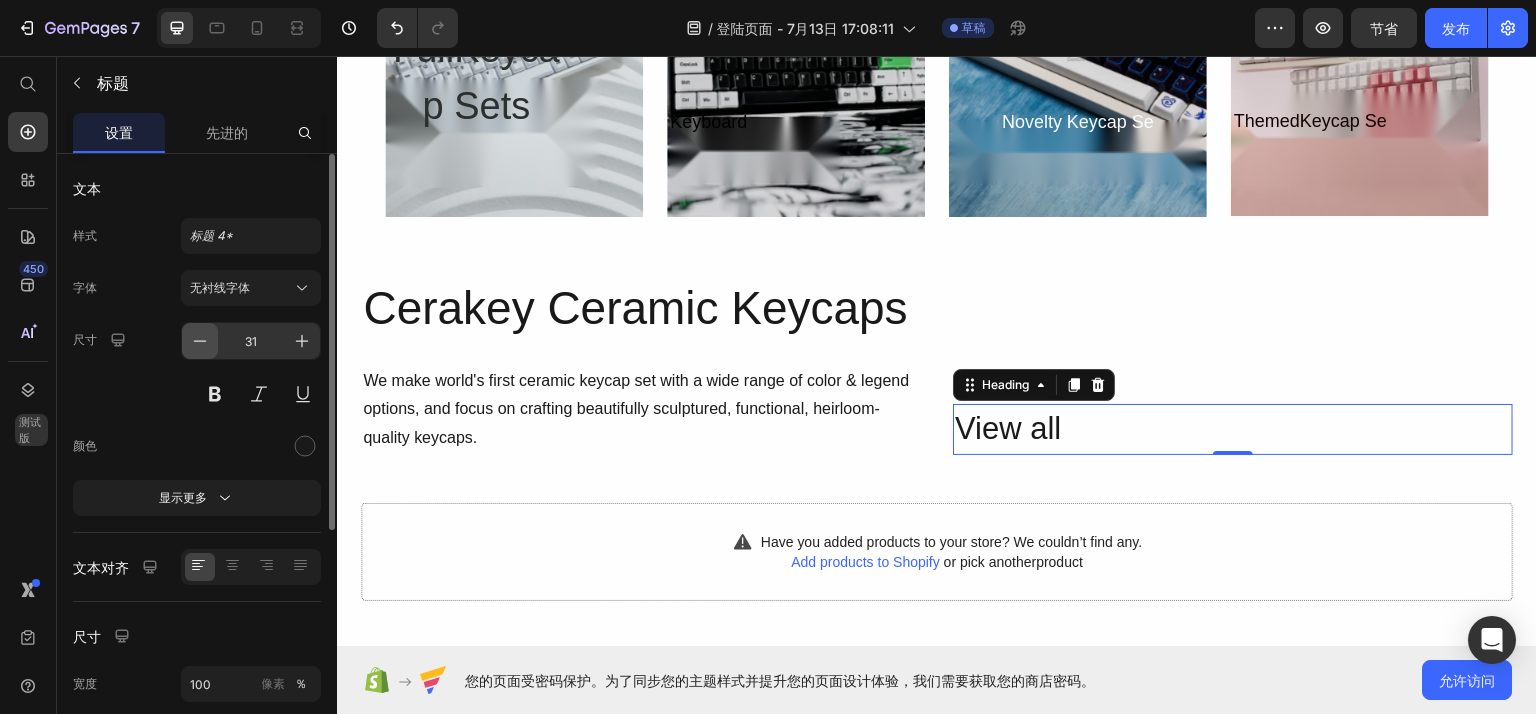 click at bounding box center [200, 341] 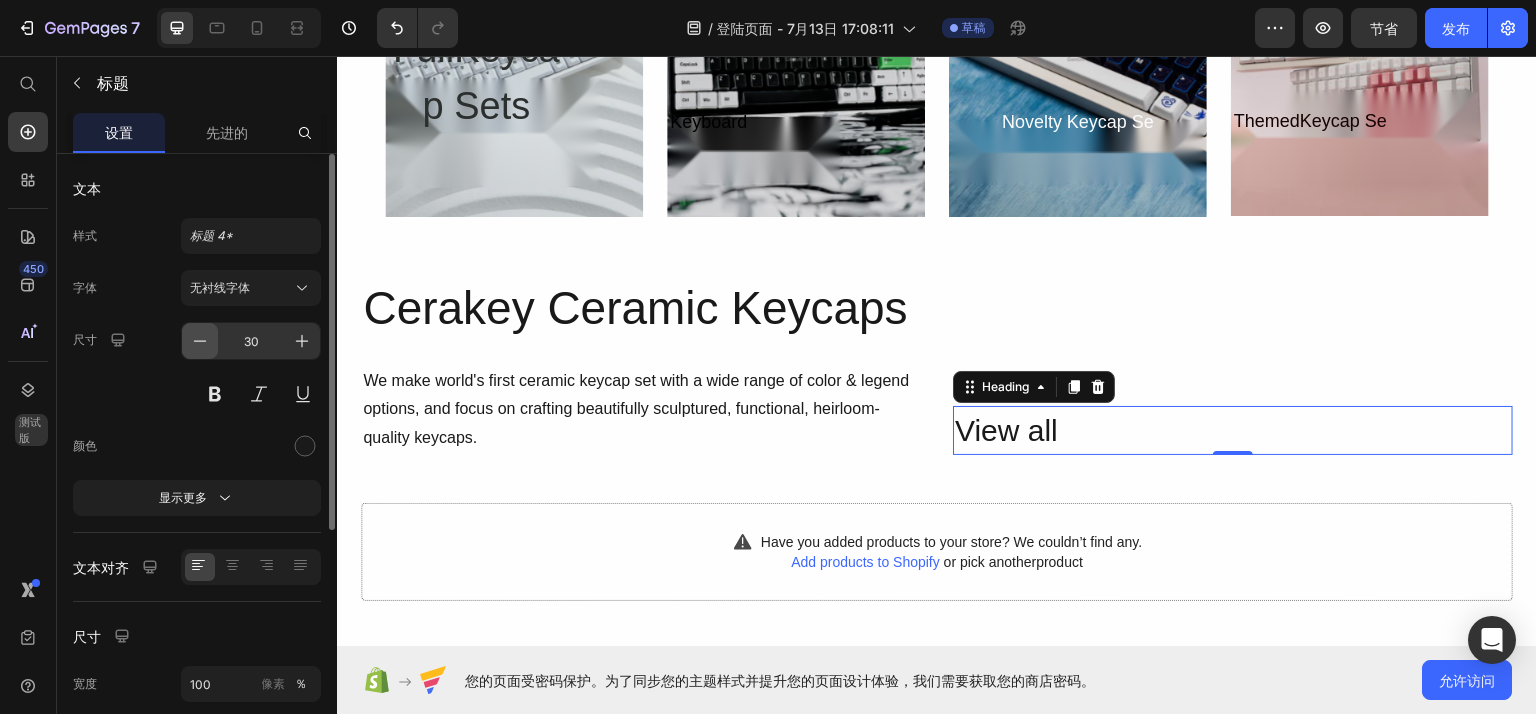 click at bounding box center (200, 341) 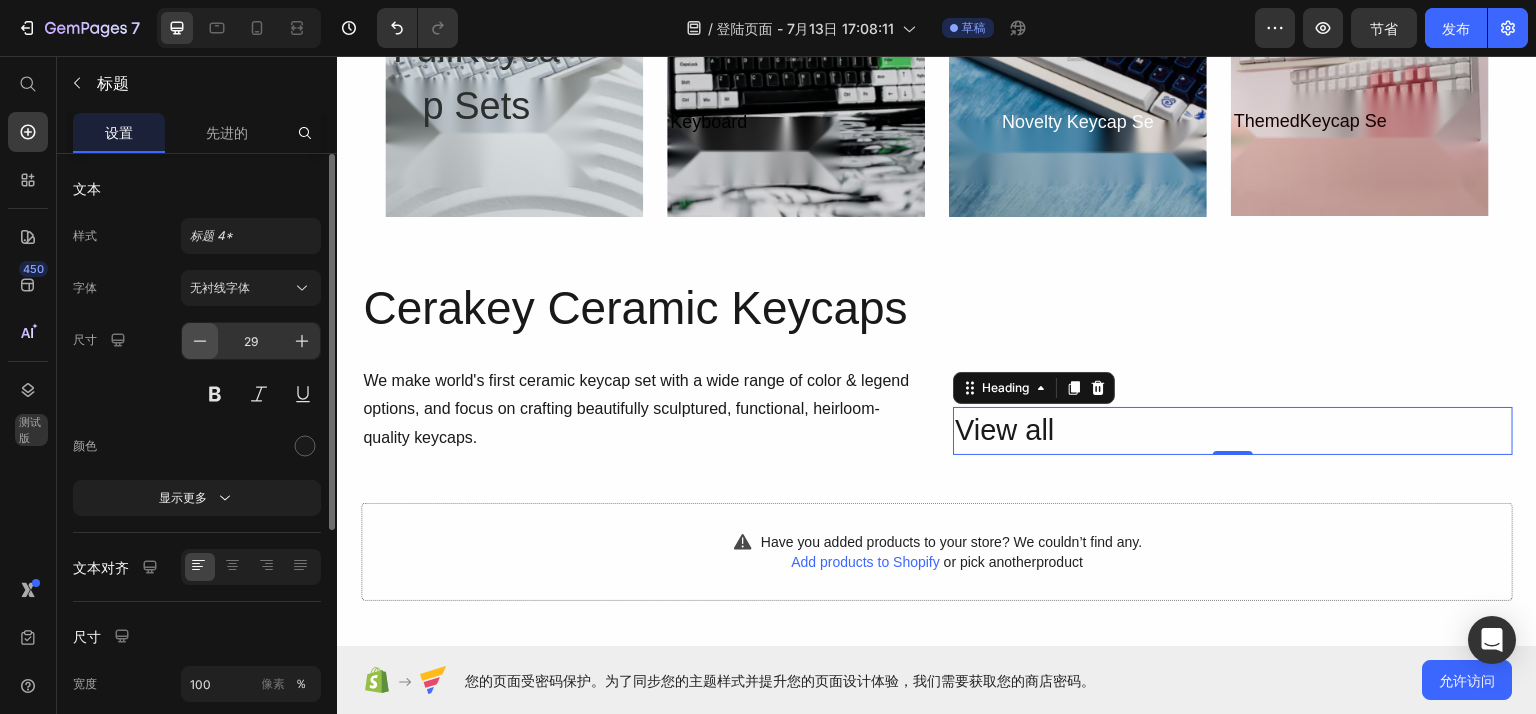 click at bounding box center (200, 341) 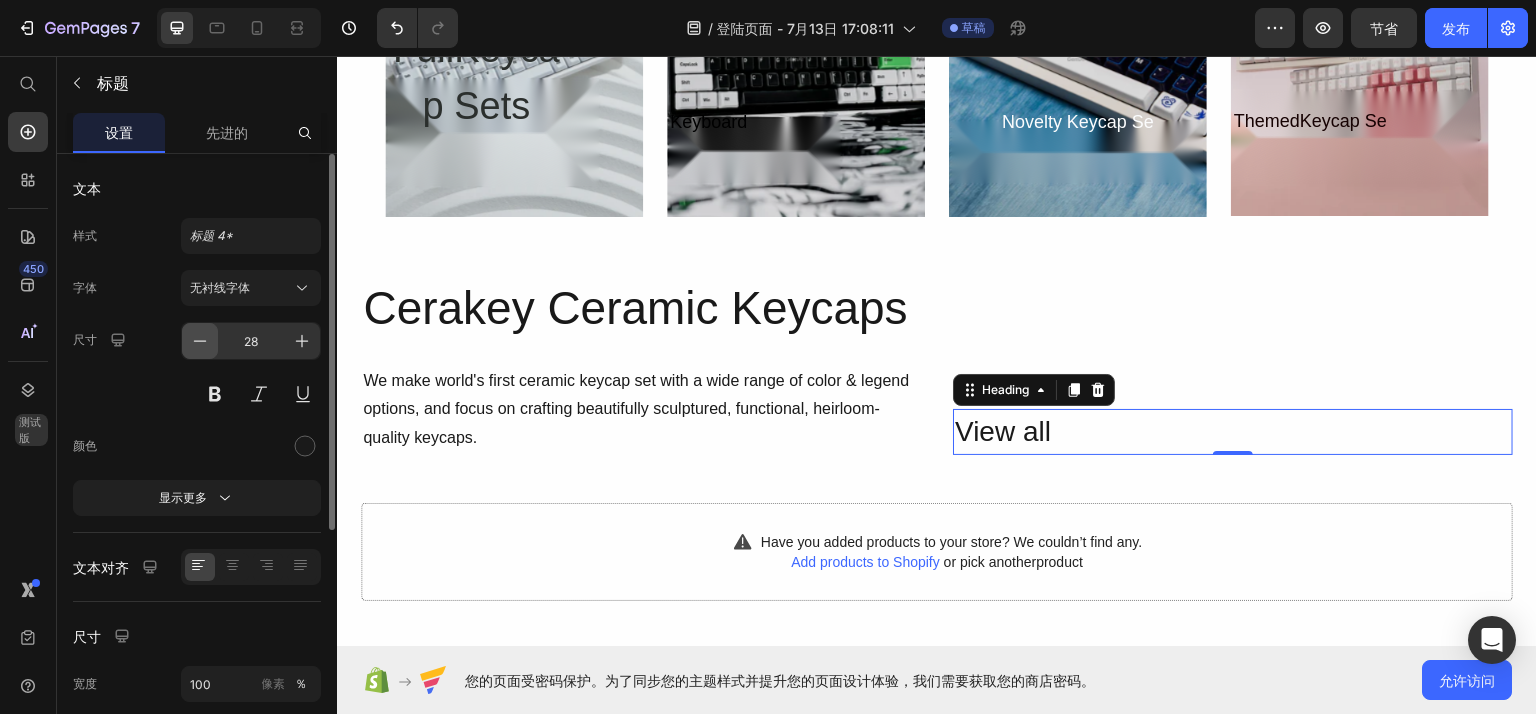 click at bounding box center (200, 341) 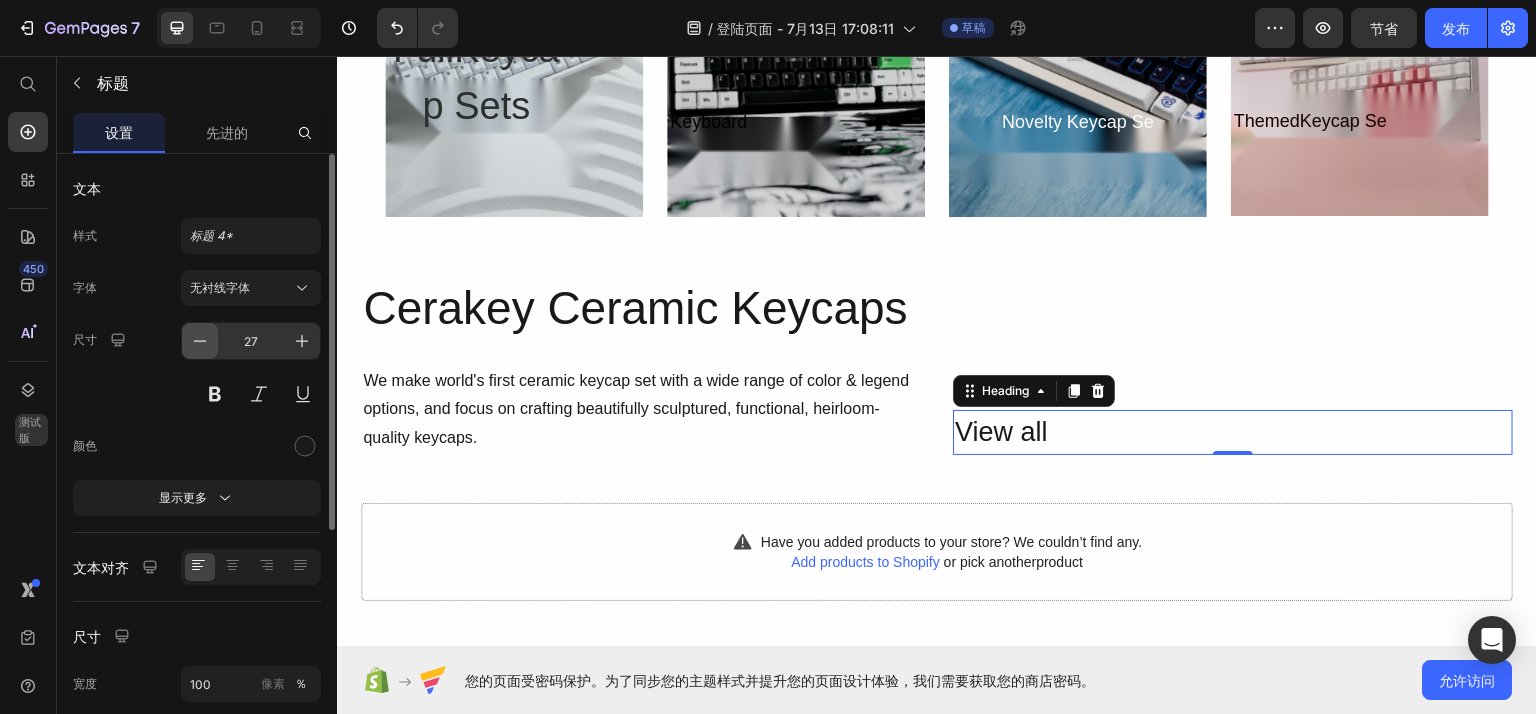 click at bounding box center (200, 341) 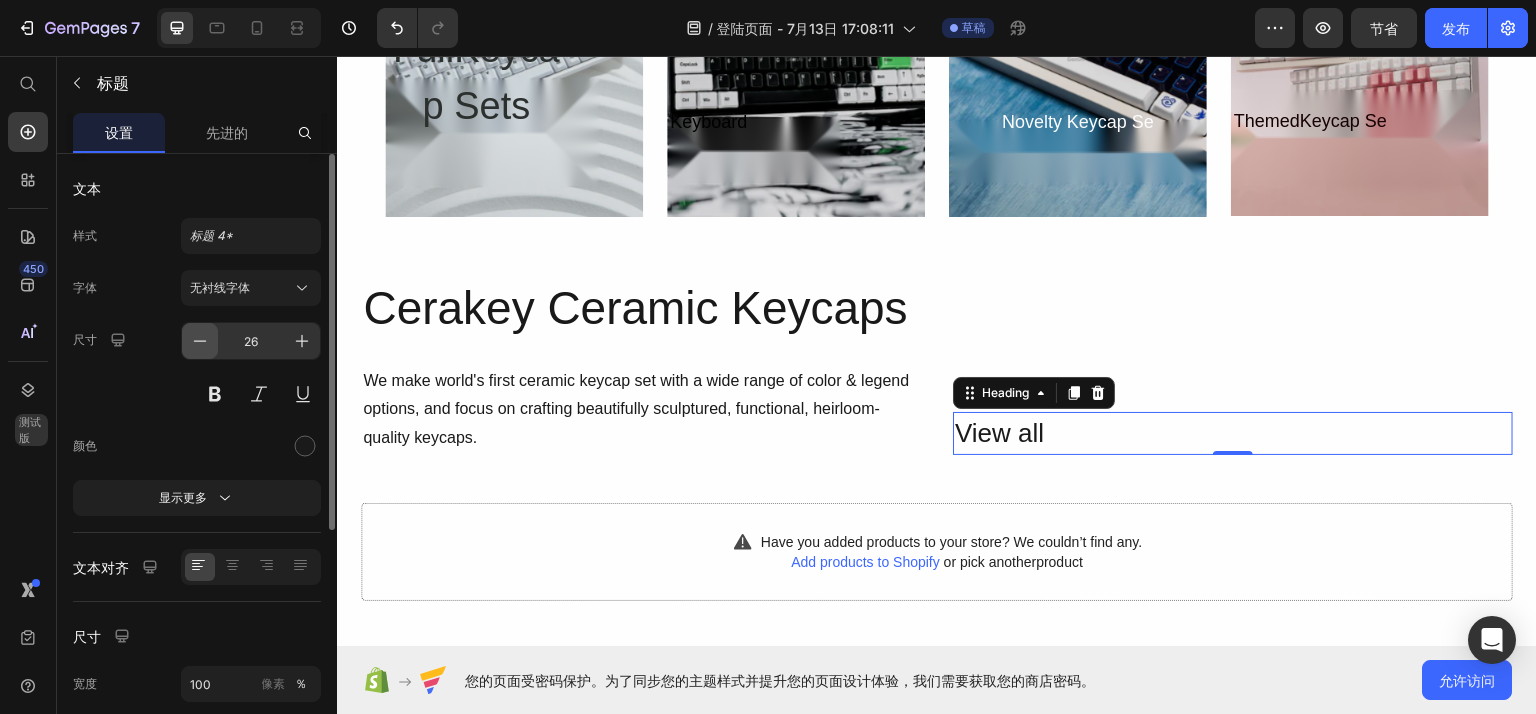 click at bounding box center [200, 341] 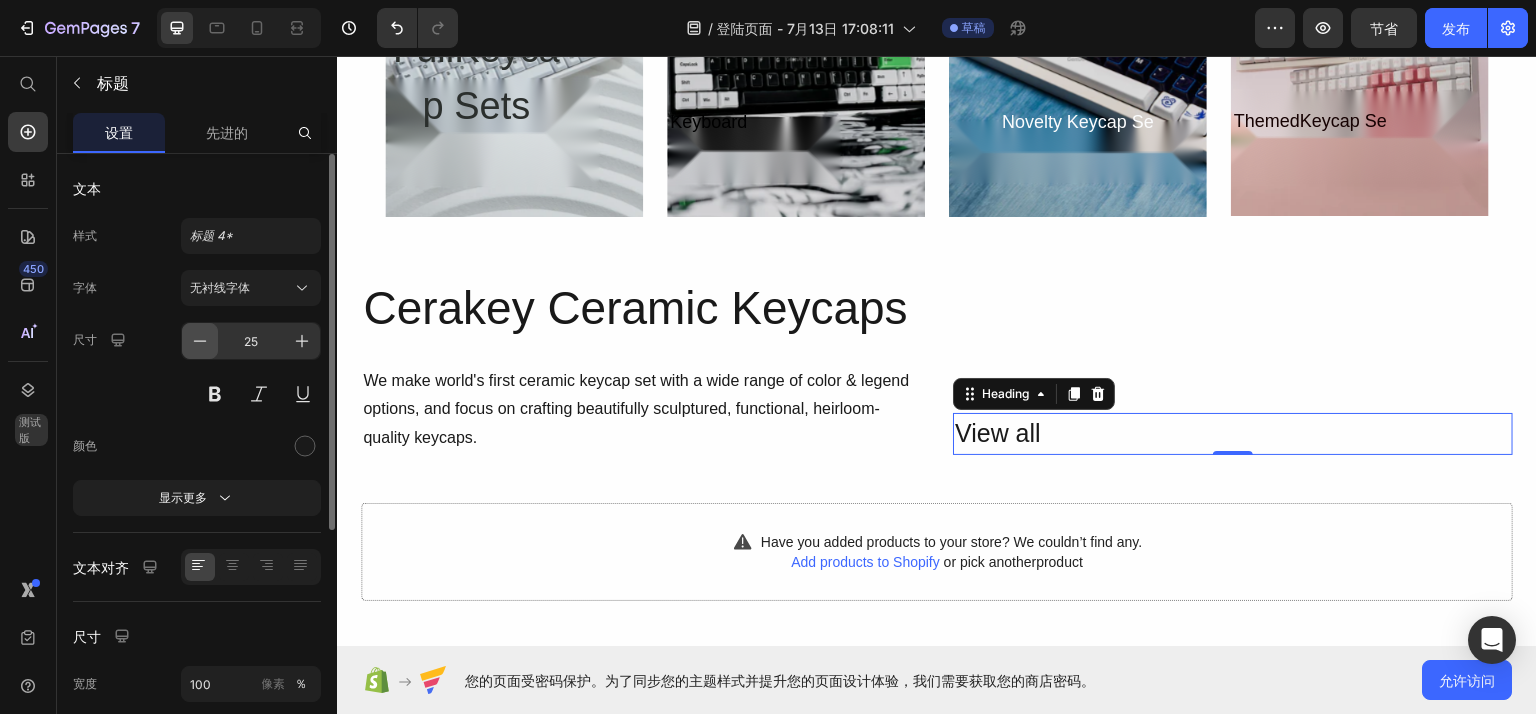 click at bounding box center [200, 341] 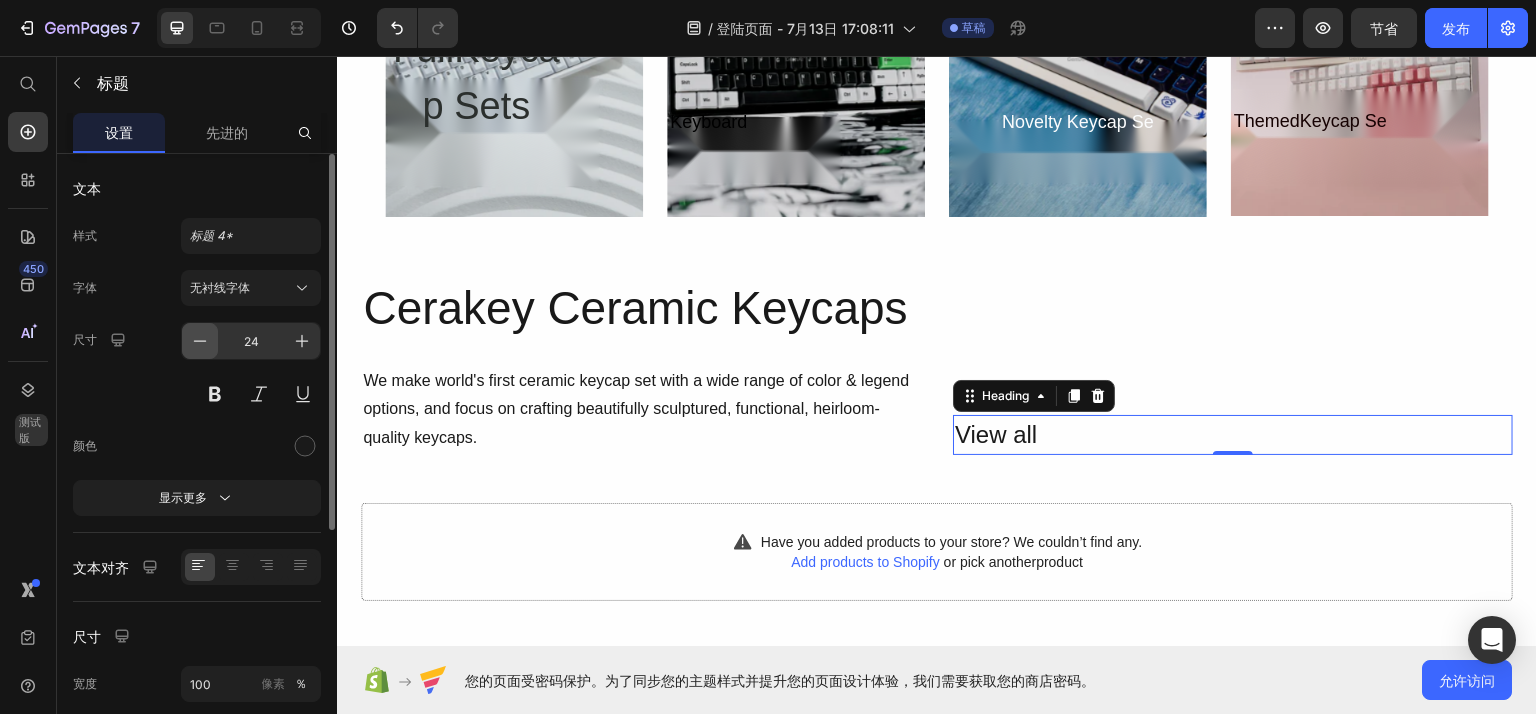 click at bounding box center (200, 341) 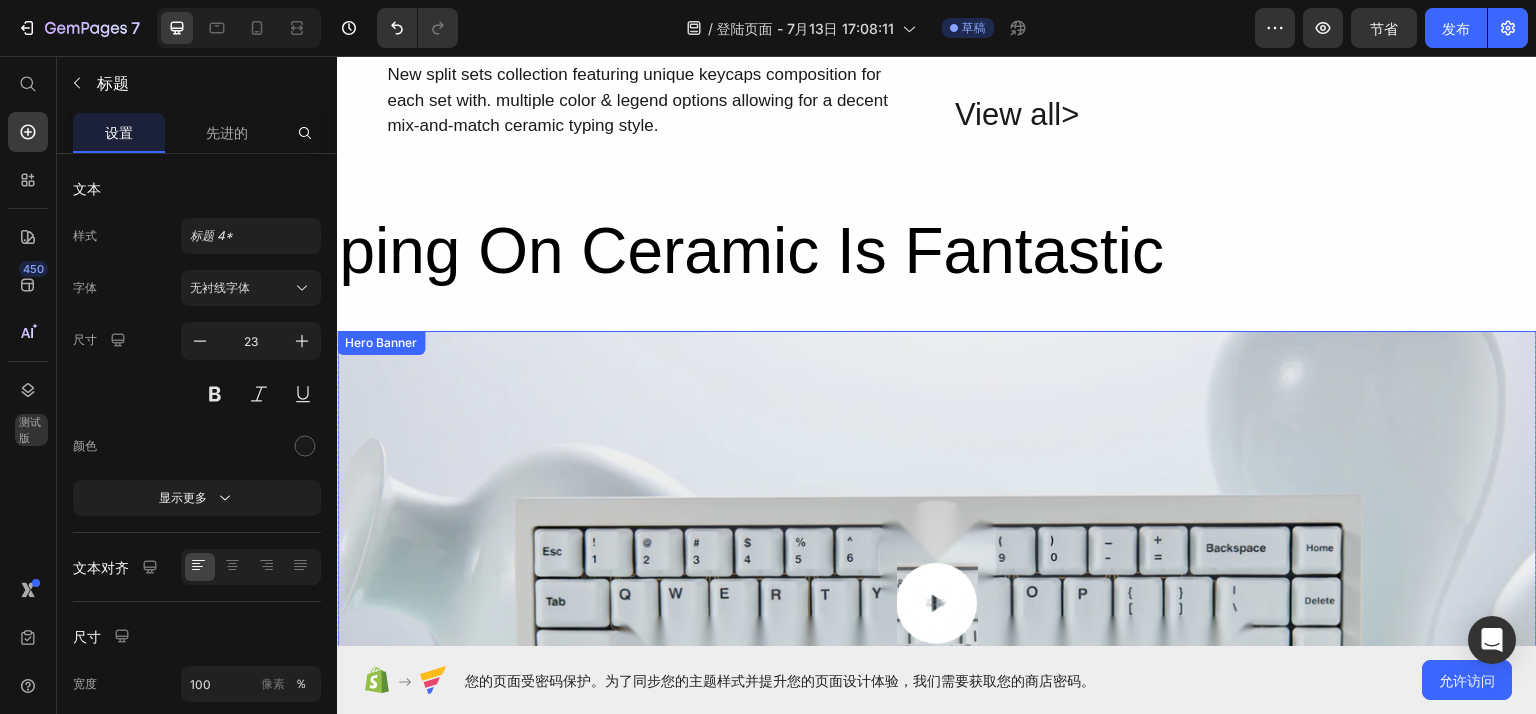 scroll, scrollTop: 1400, scrollLeft: 0, axis: vertical 